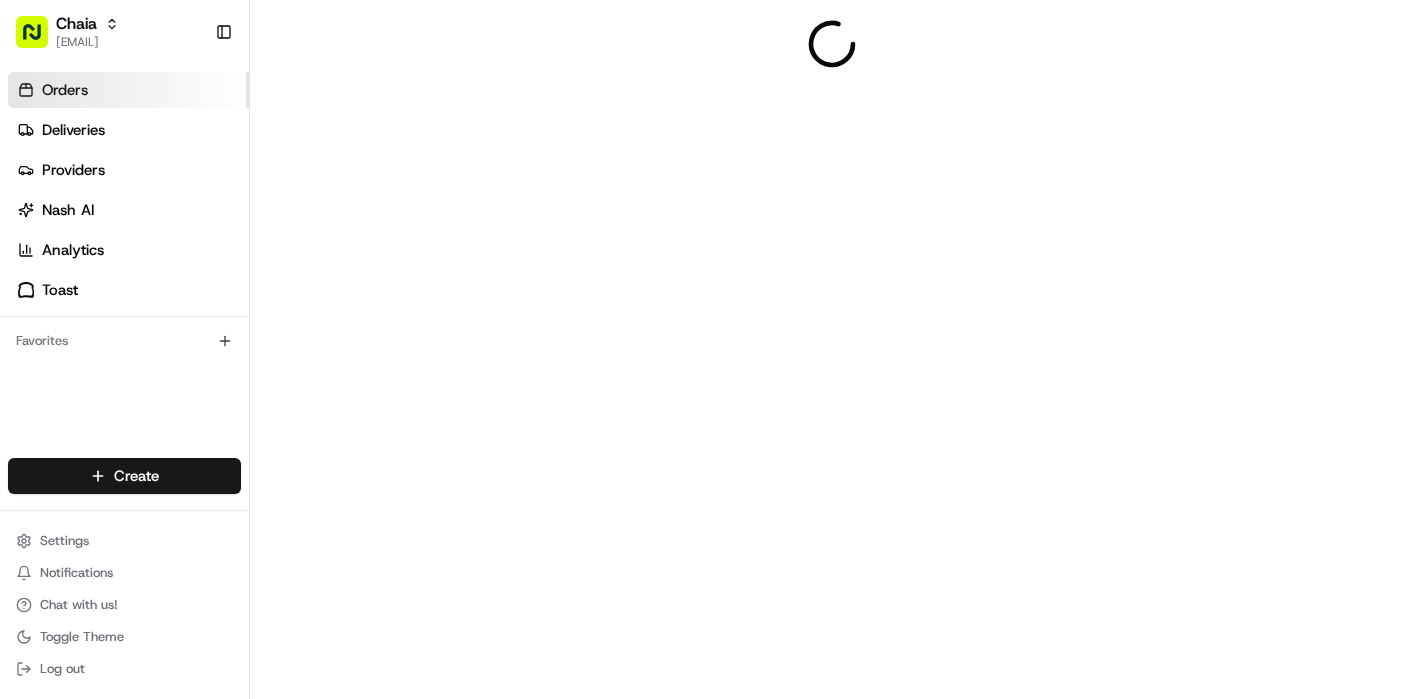 scroll, scrollTop: 0, scrollLeft: 0, axis: both 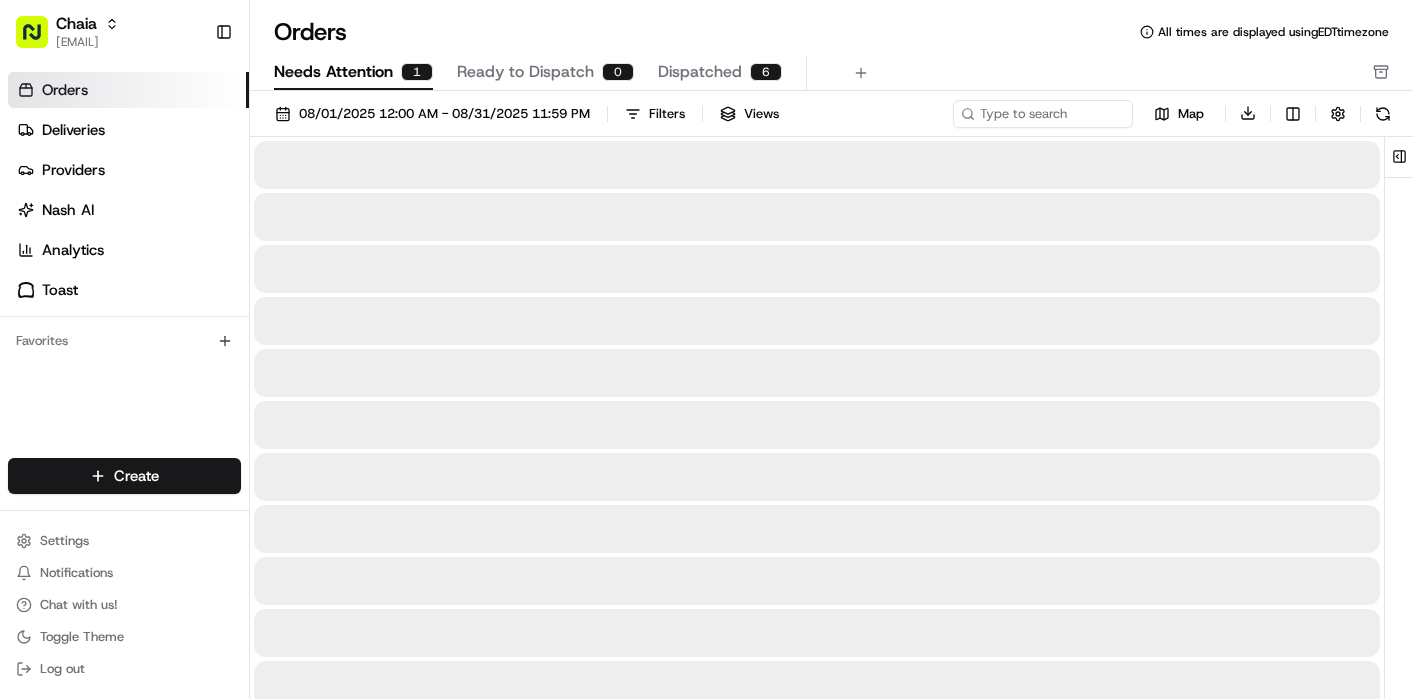 click on "Needs Attention" at bounding box center (333, 72) 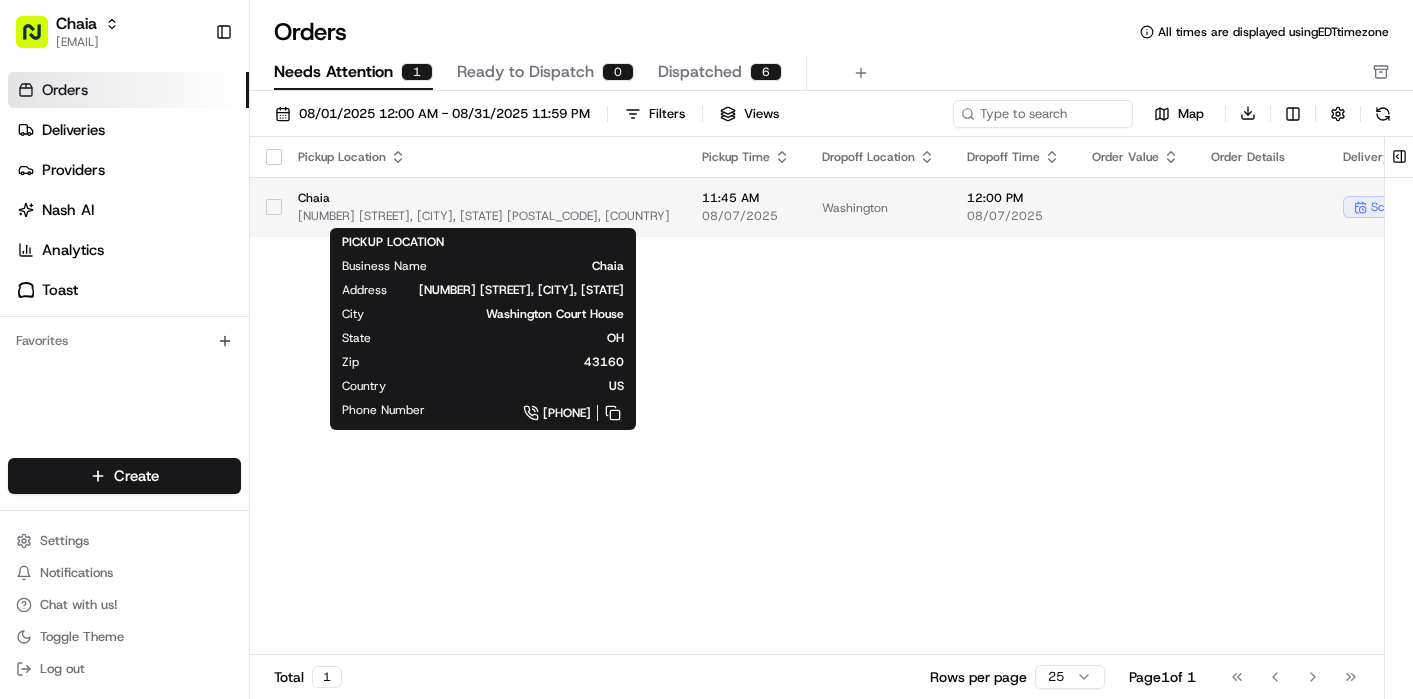click on "[NUMBER] [STREET], [CITY], [STATE] [POSTAL_CODE], [COUNTRY]" at bounding box center (484, 216) 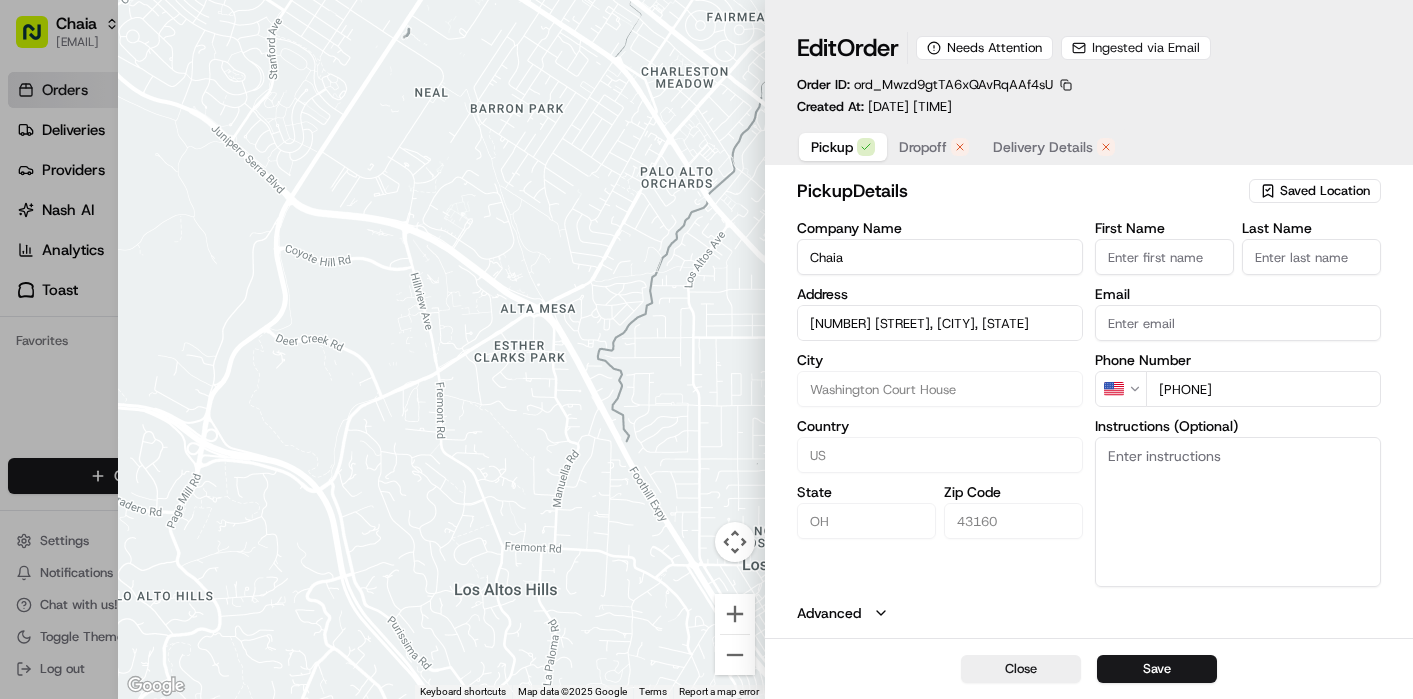 click on "[NUMBER] [STREET], [CITY], [STATE]" at bounding box center (940, 323) 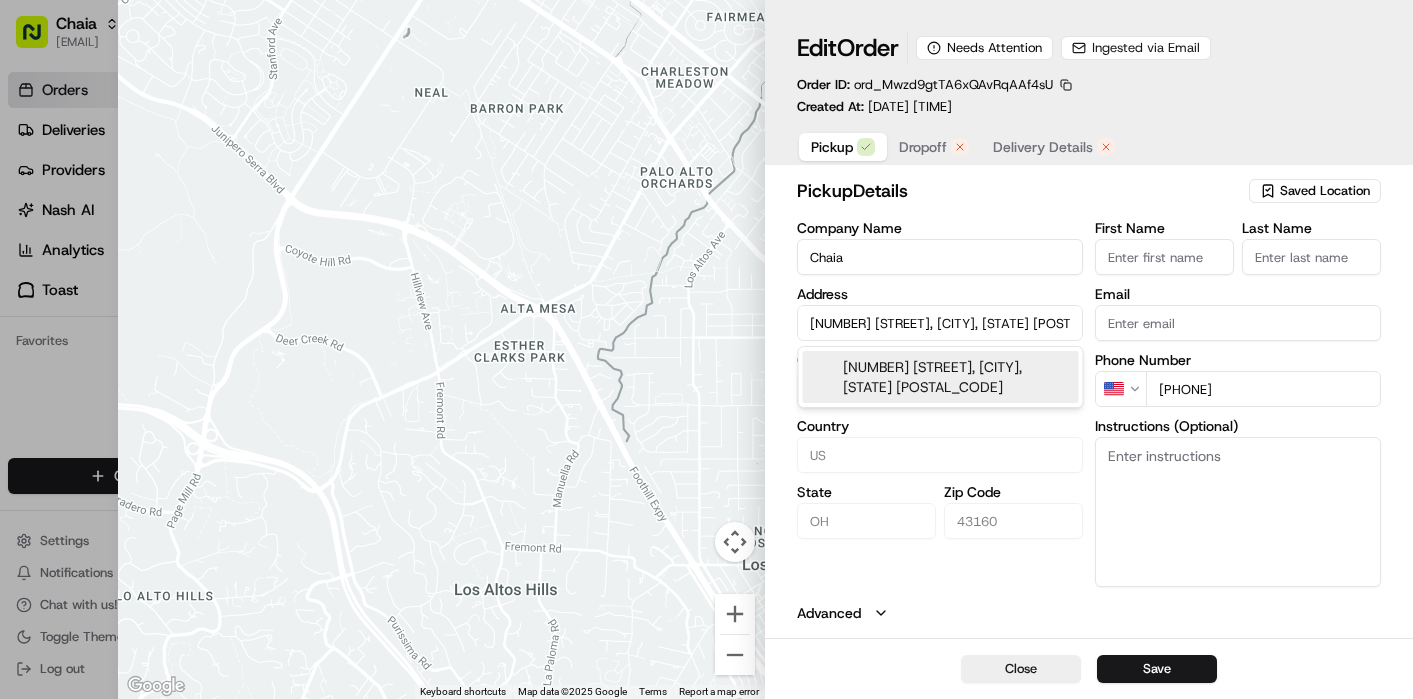 click on "[NUMBER] [STREET], [CITY], [STATE] [POSTAL_CODE]" at bounding box center [941, 377] 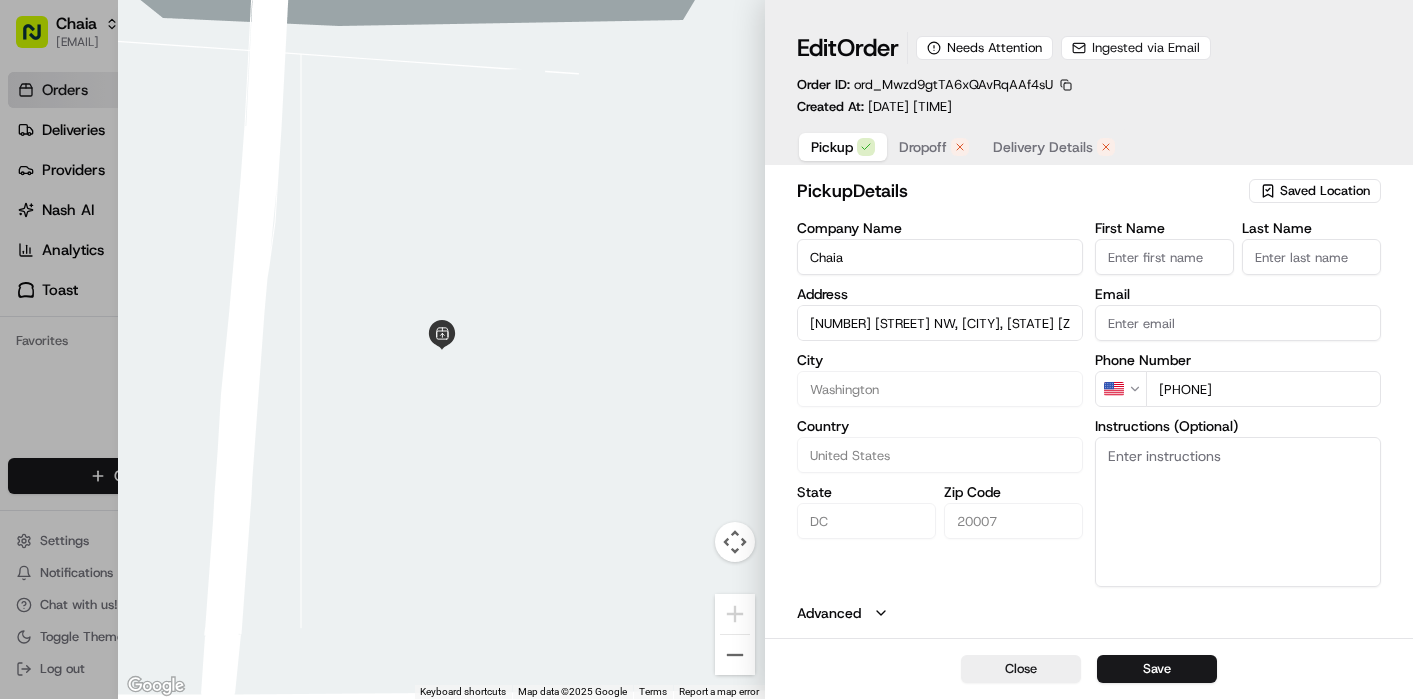 type on "[NUMBER] [STREET] NW, [CITY], [STATE] [ZIP], [COUNTRY]" 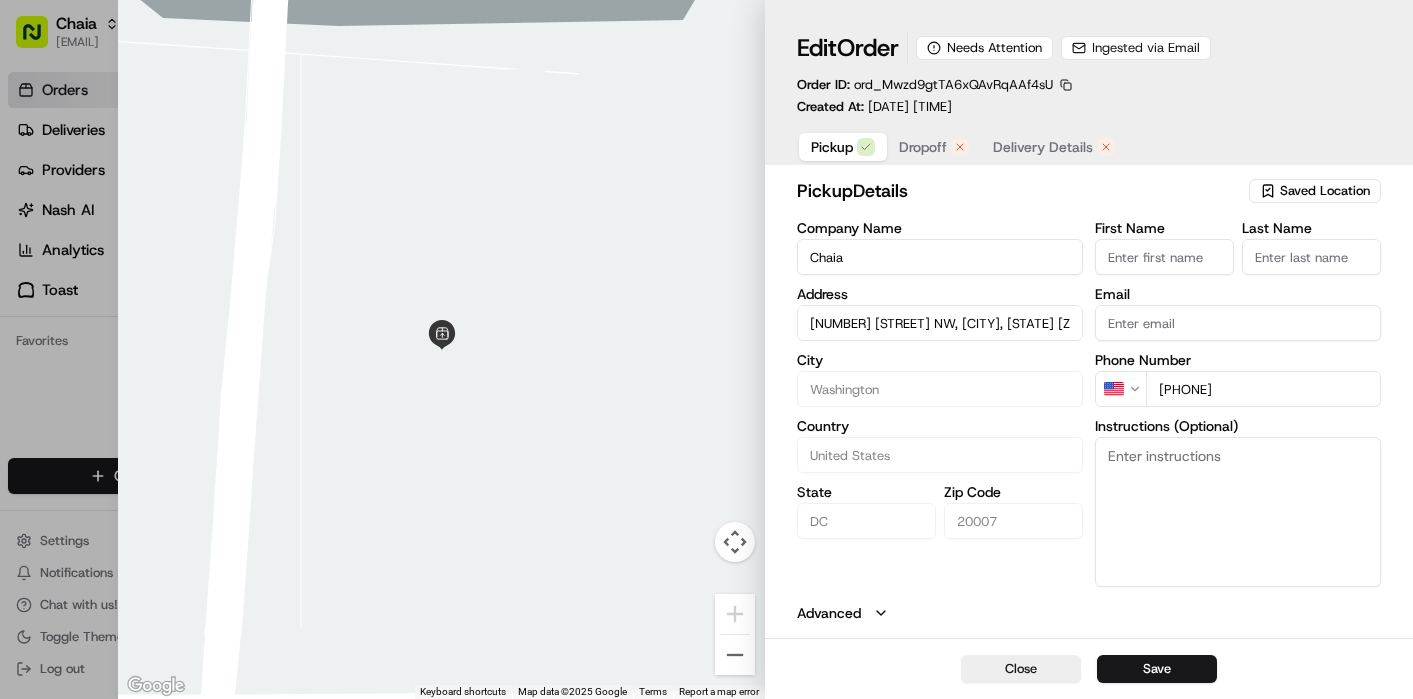 drag, startPoint x: 1283, startPoint y: 391, endPoint x: 1208, endPoint y: 391, distance: 75 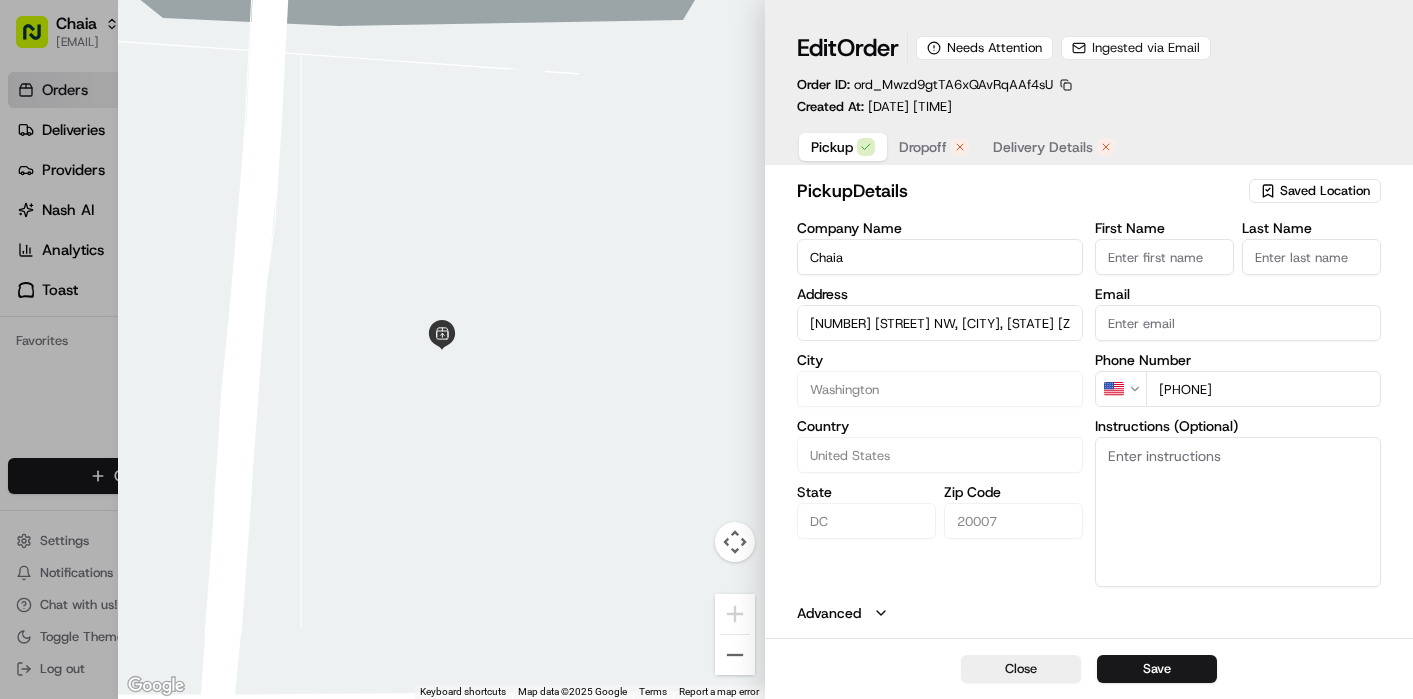 click on "[PHONE]" at bounding box center [1263, 389] 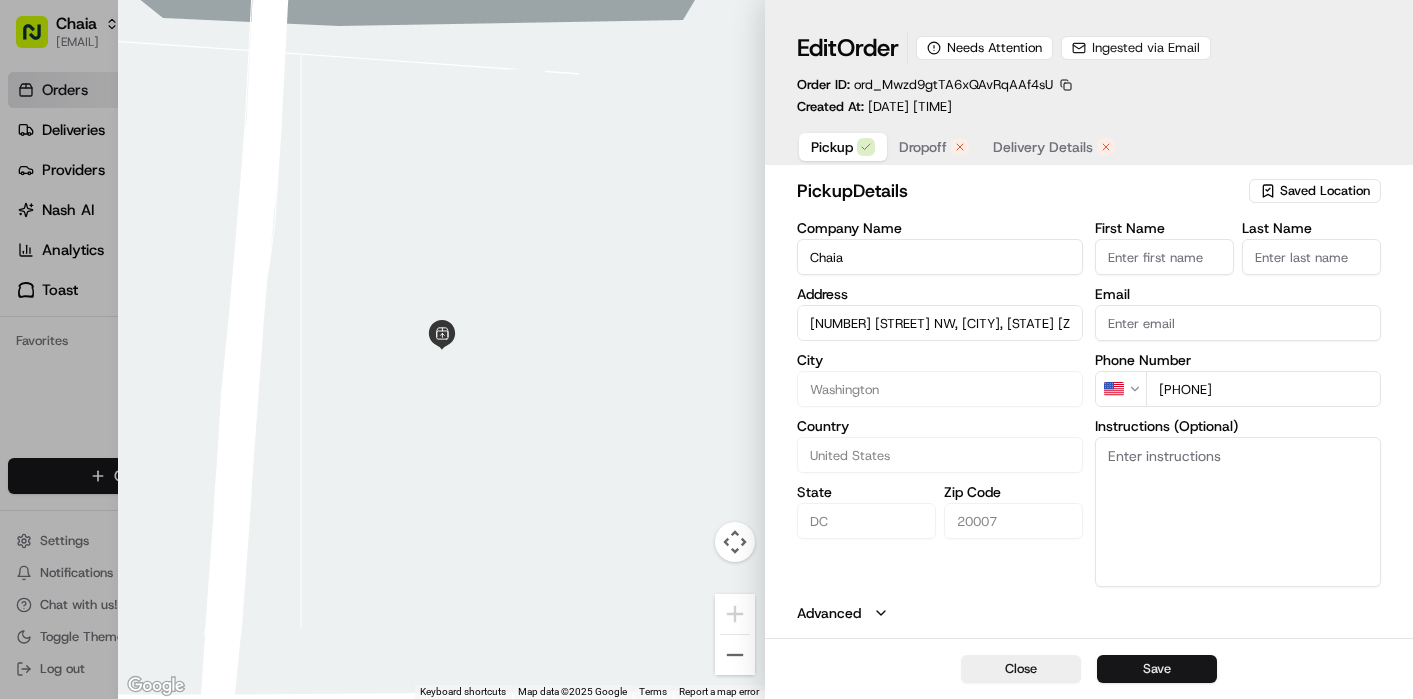type on "[PHONE]" 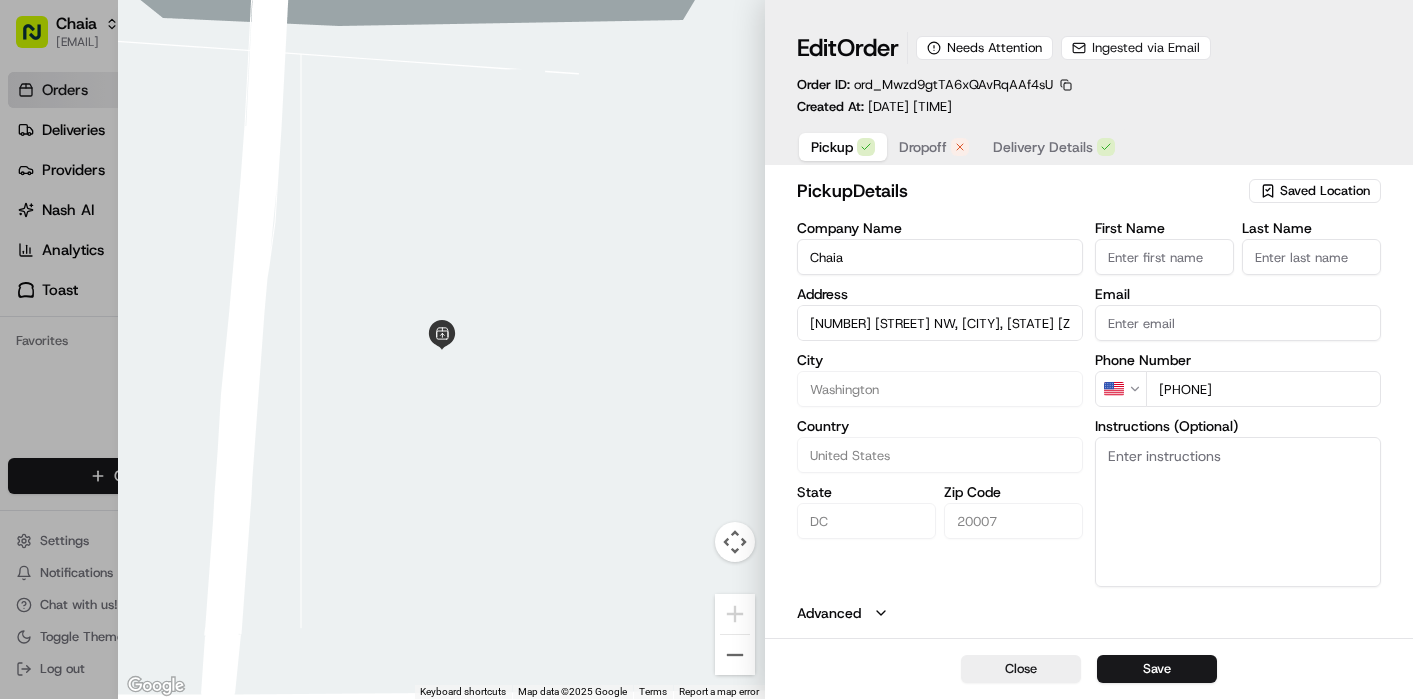 click on "Dropoff" at bounding box center (923, 147) 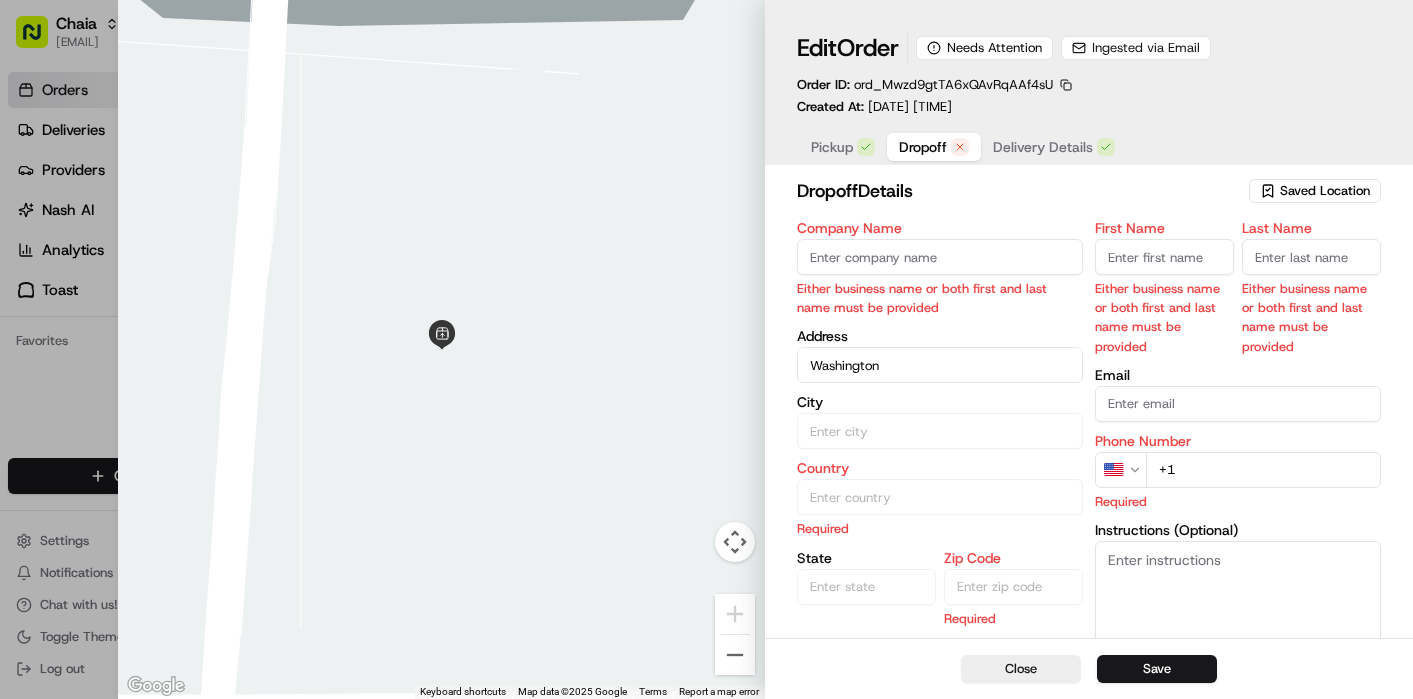 click on "Company Name" at bounding box center [940, 257] 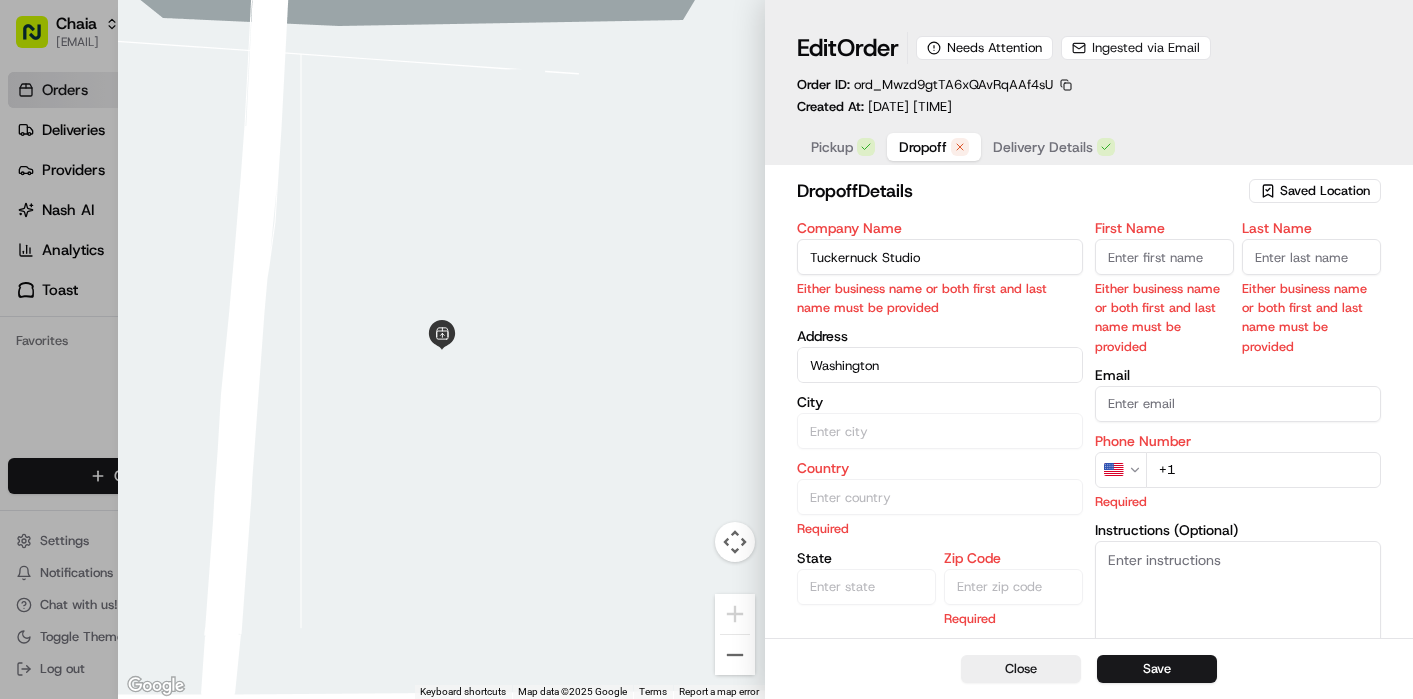 type on "Tuckernuck Studio" 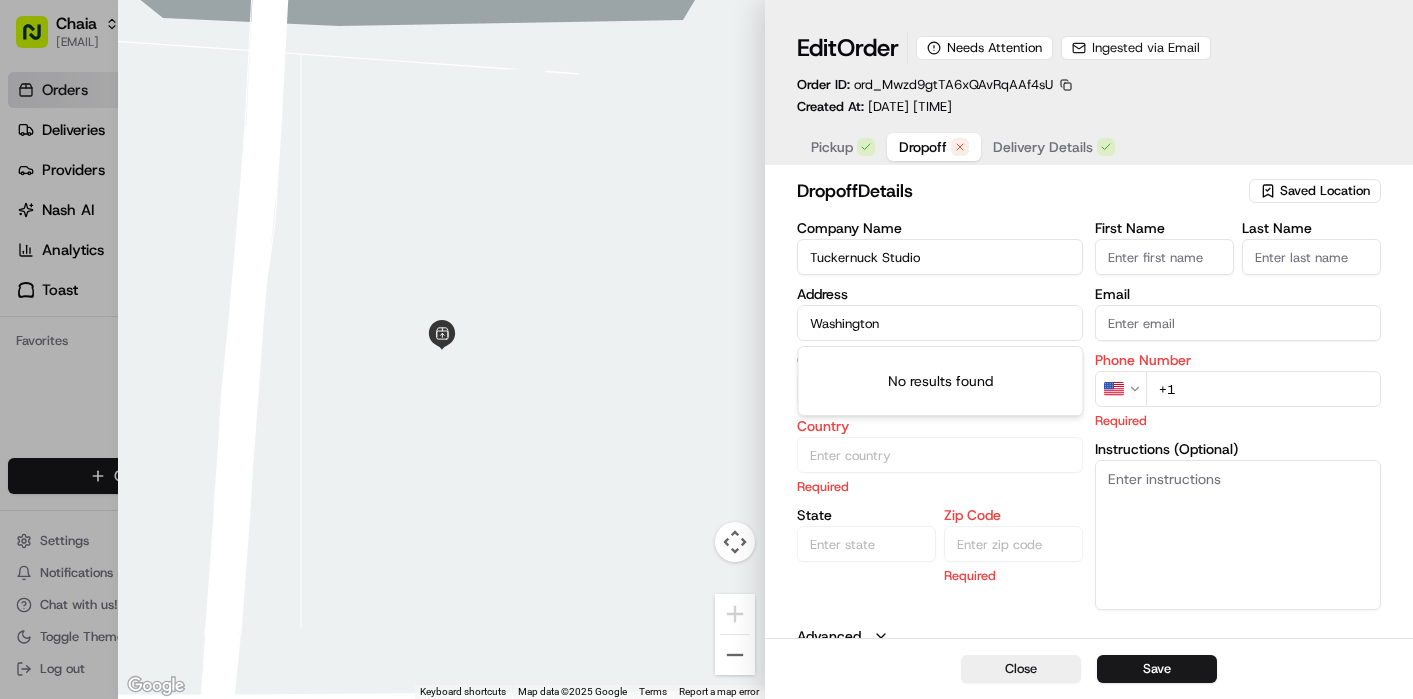drag, startPoint x: 837, startPoint y: 361, endPoint x: 837, endPoint y: 322, distance: 39 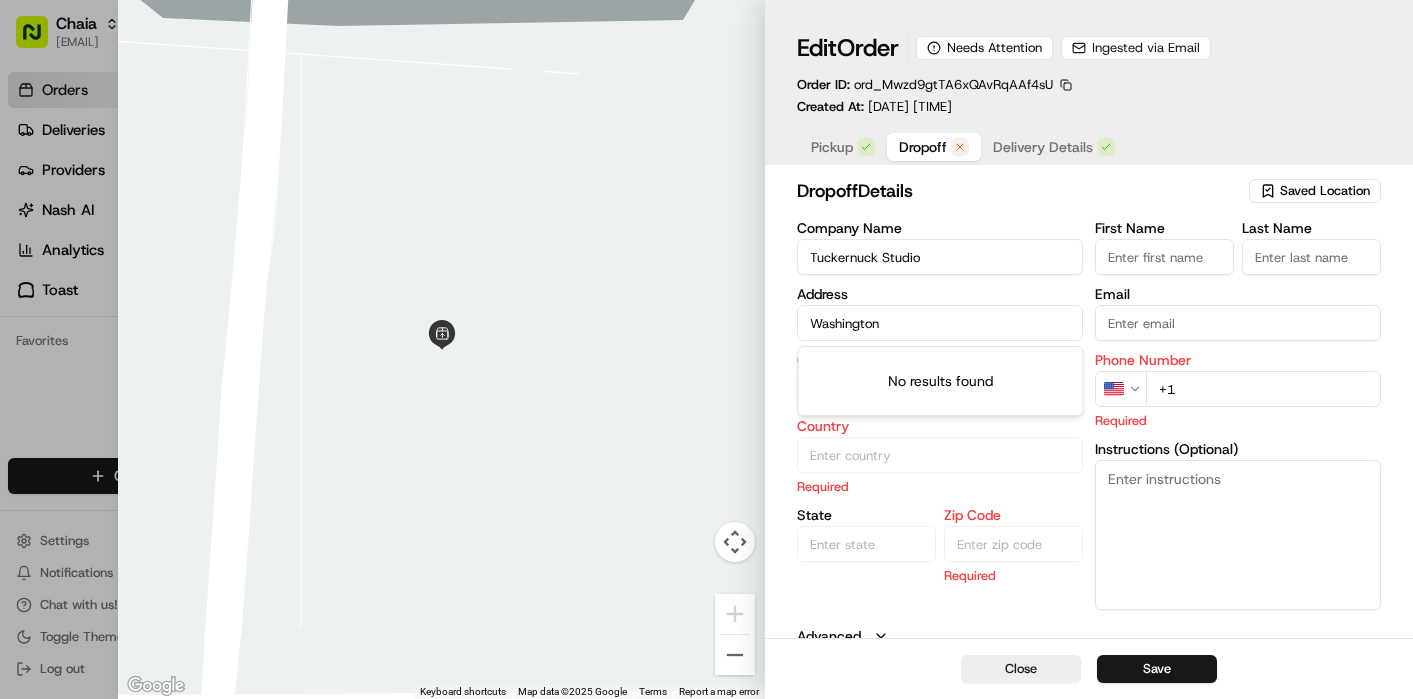 click on "Chaia [EMAIL] Toggle Sidebar Orders Deliveries Providers Nash AI Analytics Toast Favorites Main Menu Members Organization Organization Users Roles Preferences Customization Tracking Orchestration Automations Dispatch Strategy Locations Pickup Locations Dropoff Locations Billing Billing Refund Requests Integrations Notification Triggers Webhooks API Keys Request Logs Create Settings Notifications Chat with us! Toggle Theme Log out Orders All times are displayed using  EDT  timezone Needs Attention 0 Ready to Dispatch 0 Dispatched 0 08/01/2025 12:00 AM - 08/31/2025 11:59 PM Filters Views Map Download Pickup Location Pickup Time Dropoff Location Dropoff Time Order Value Order Details Delivery Details Actions Chaia [NUMBER] [STREET], [CITY] [STATE] [ZIP], [COUNTRY] [TIME] [DATE] [CITY] [TIME] [DATE] scheduled Total 0 Rows per page 25 Page  1  of   1 Go to first page Go to previous page Go to next page Go to last page
+" at bounding box center [706, 349] 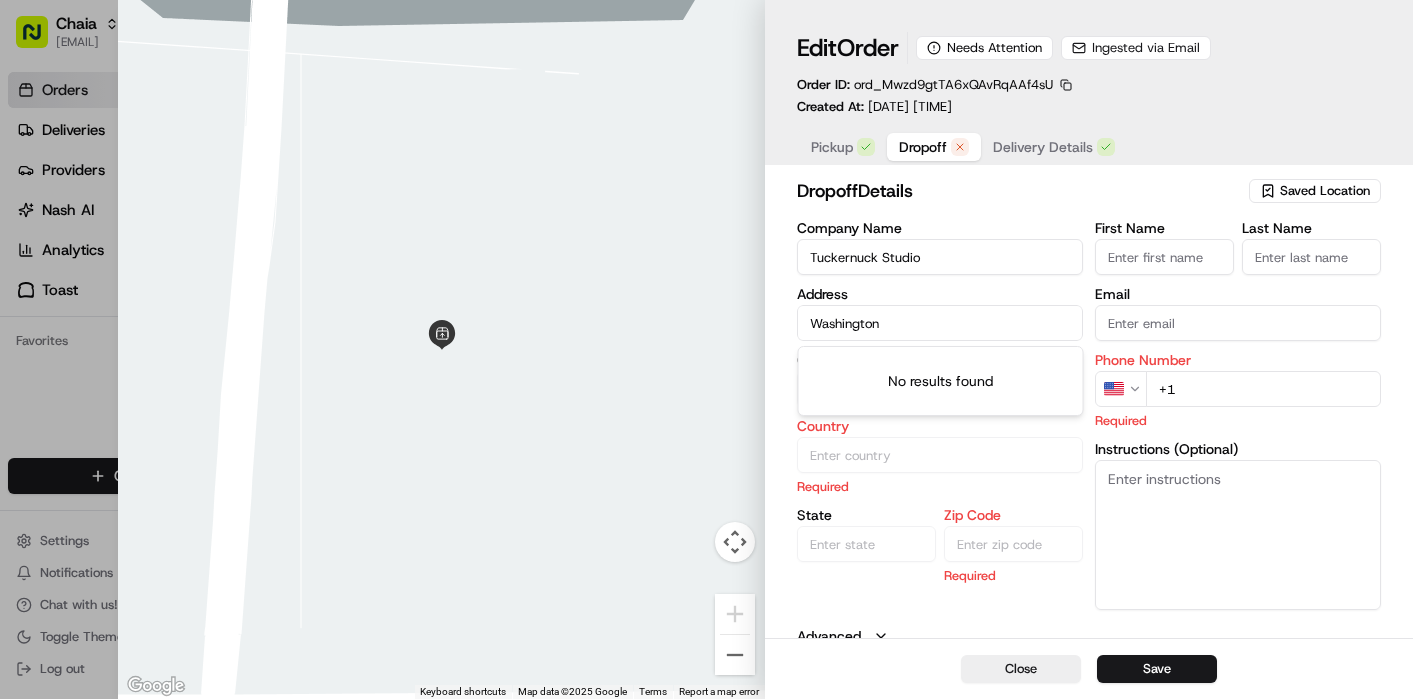 drag, startPoint x: 899, startPoint y: 330, endPoint x: 790, endPoint y: 316, distance: 109.89541 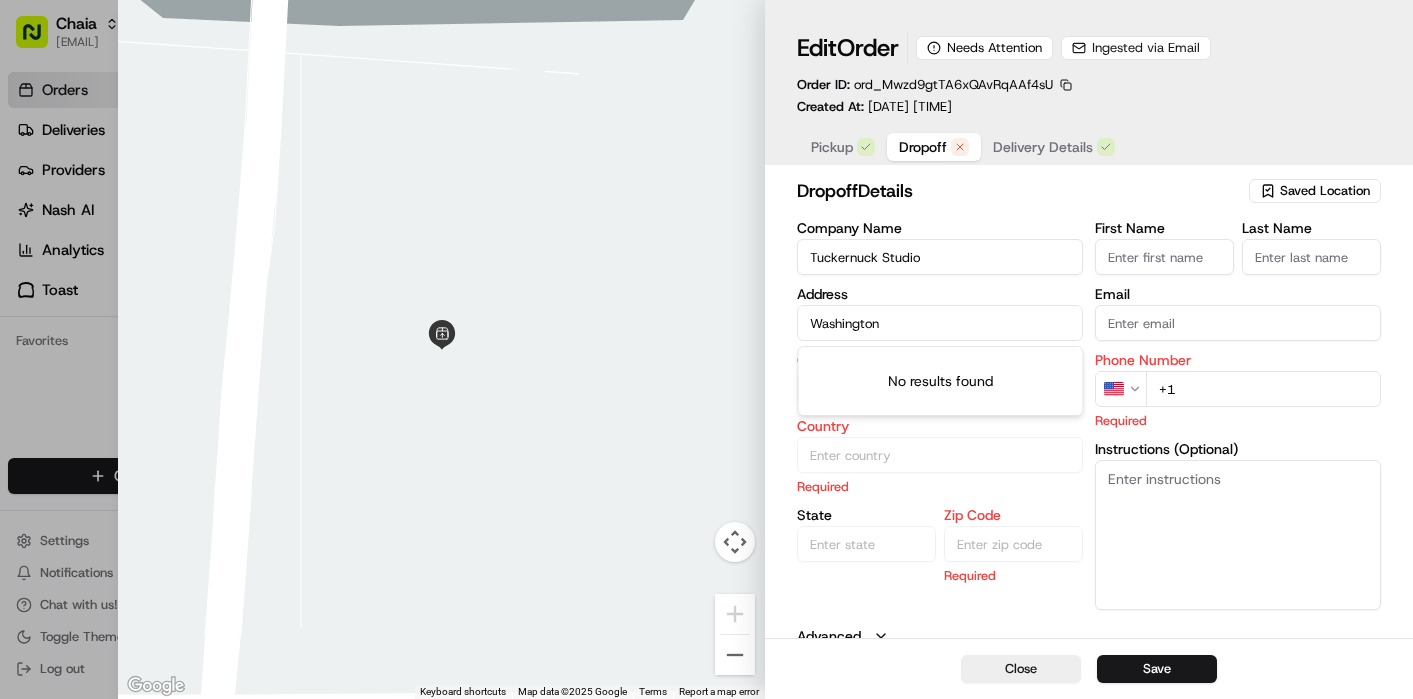 click on "dropoff  Details Saved Location Company Name Tuckernuck Studio Address [CITY] City [CITY] Country [COUNTRY] Required State Zip Code Required First Name [FIRST] Last Name [LAST] Email [EMAIL] Phone Number US +1 [PHONE] Required Instructions (Optional) Advanced" at bounding box center (1089, 411) 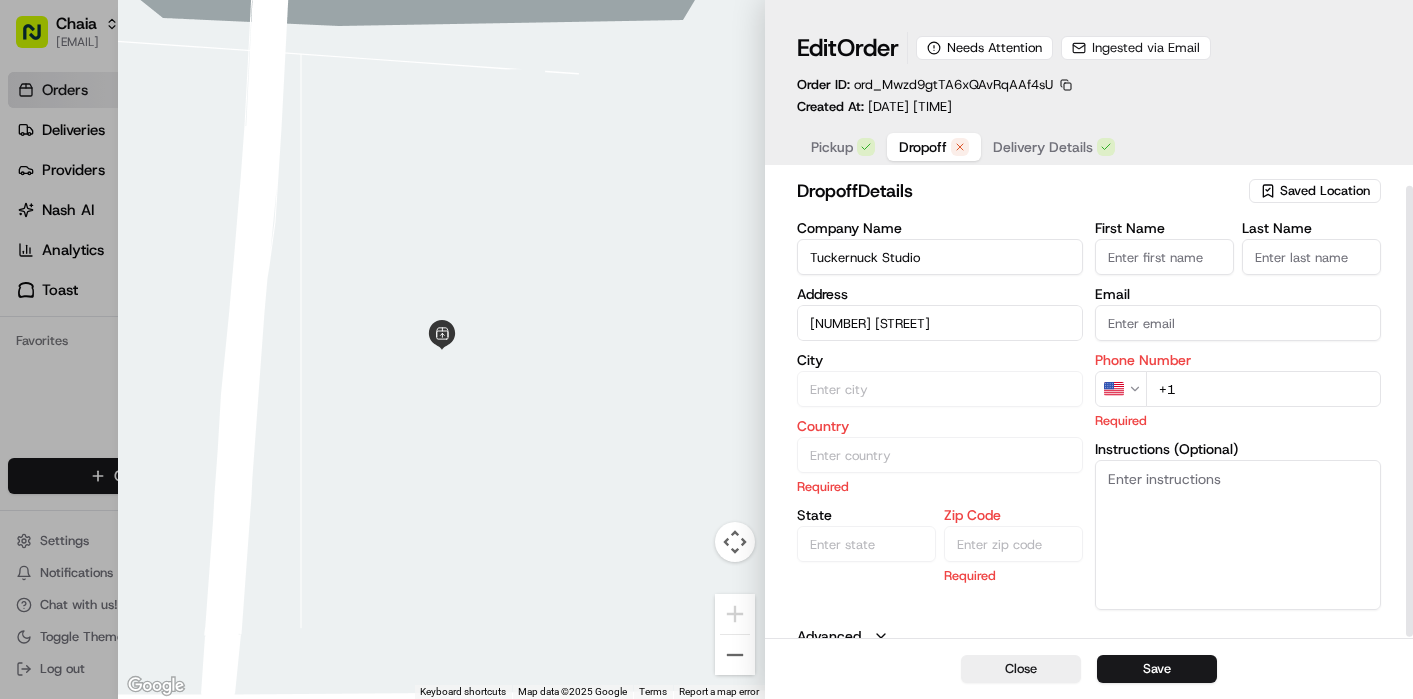 scroll, scrollTop: 13, scrollLeft: 0, axis: vertical 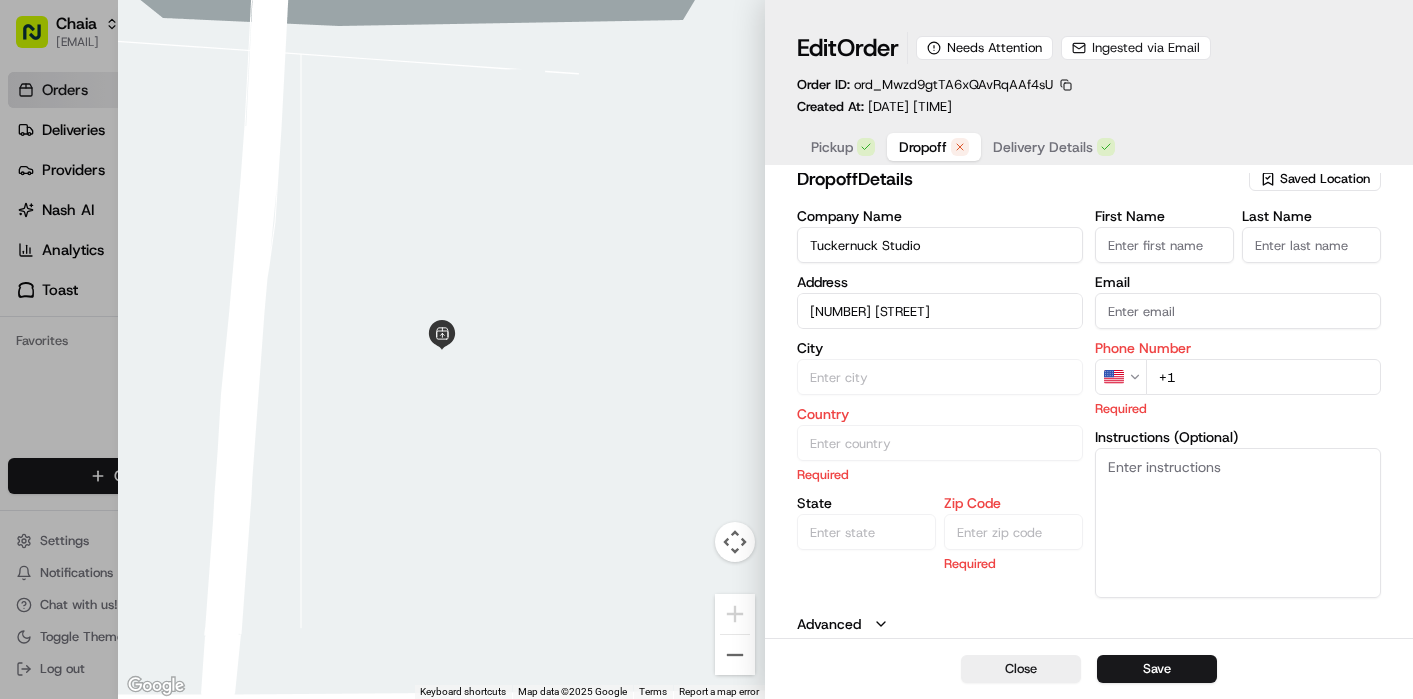 click on "Dropoff" at bounding box center (923, 147) 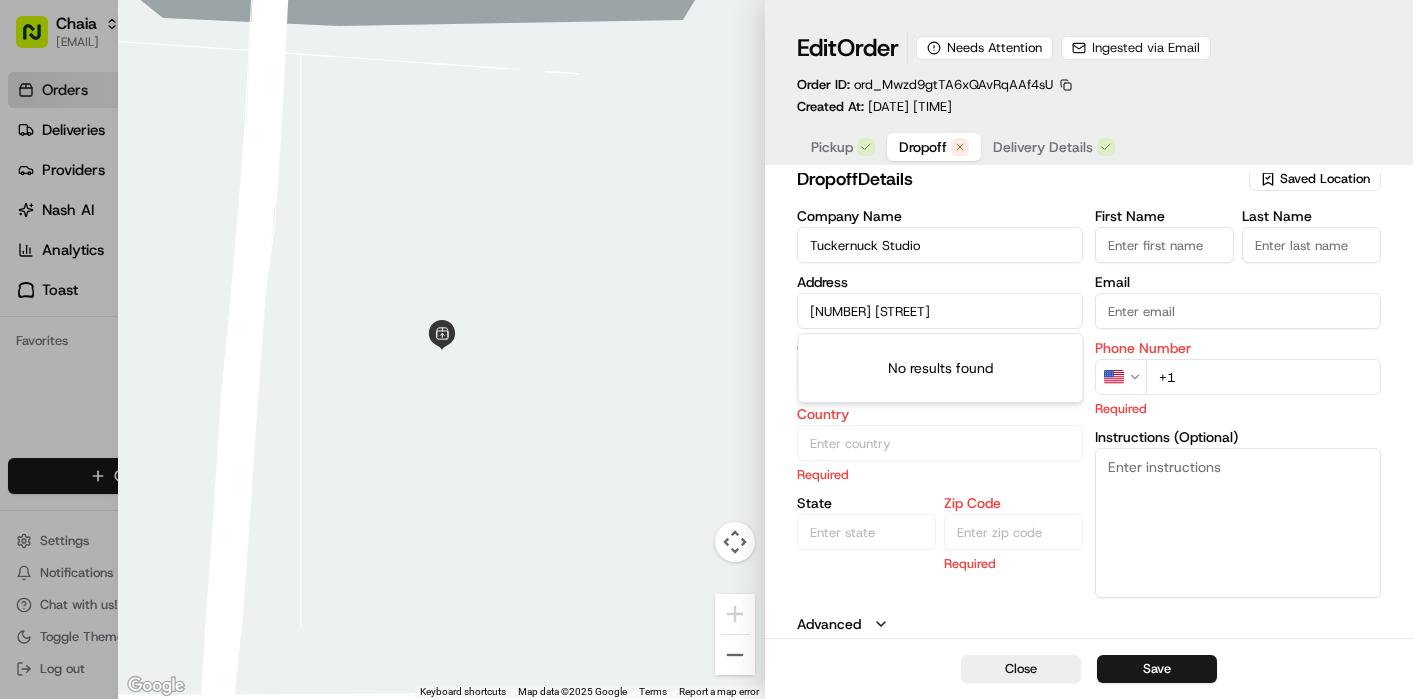 click on "[NUMBER] [STREET]" at bounding box center (940, 311) 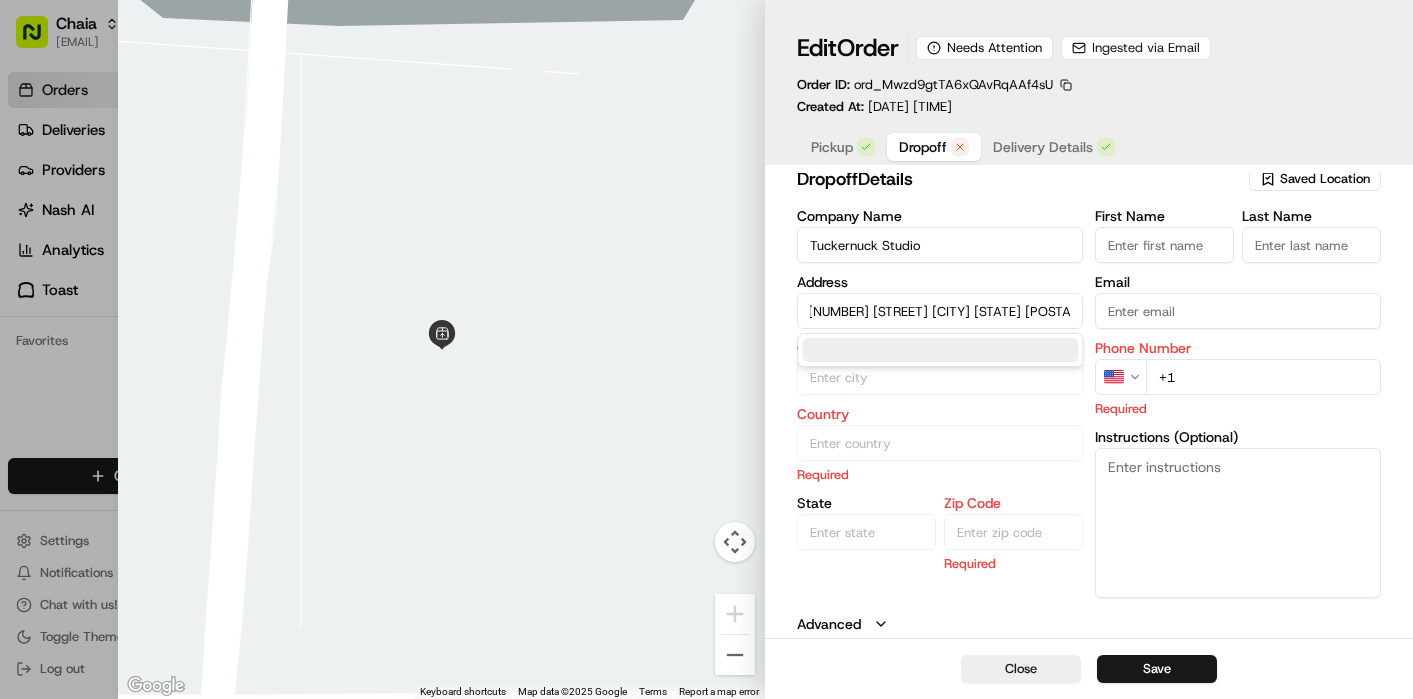 scroll, scrollTop: 0, scrollLeft: 10, axis: horizontal 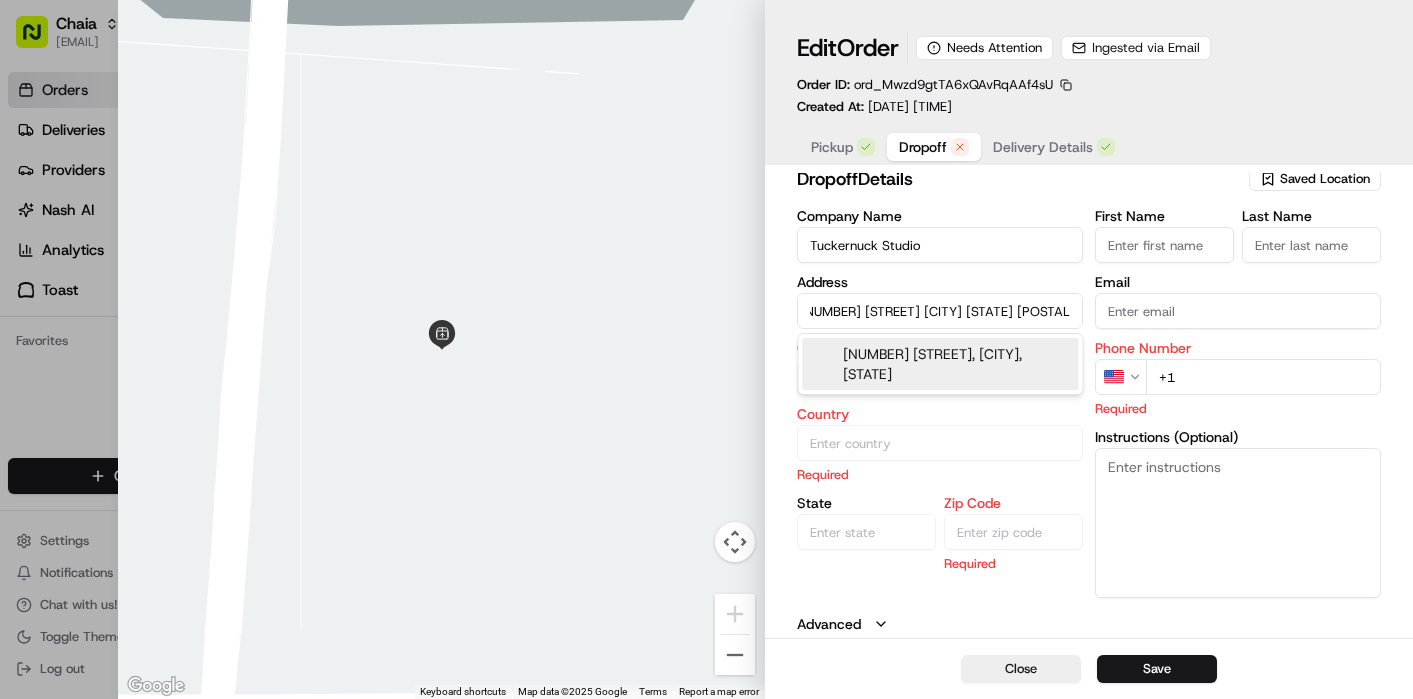 click on "[NUMBER] [STREET] [CITY] [STATE] [POSTAL_CODE]" at bounding box center [940, 311] 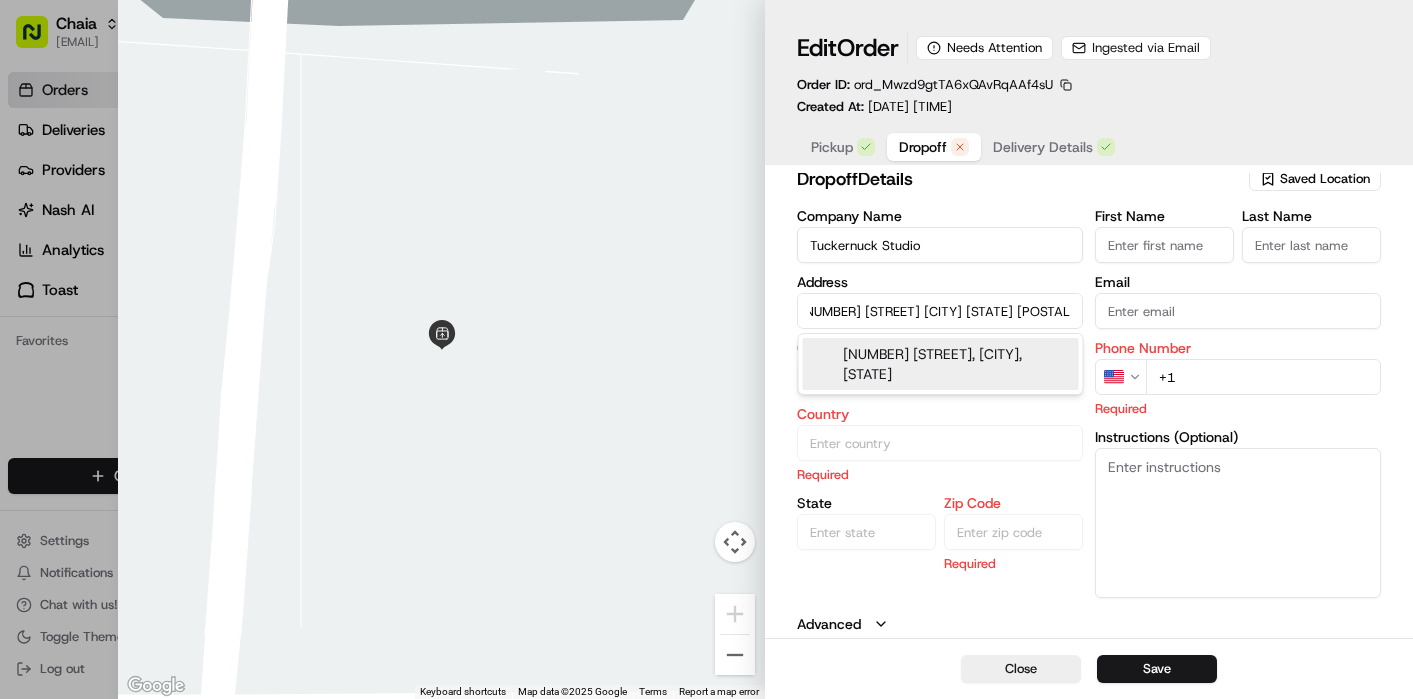 scroll, scrollTop: 0, scrollLeft: 0, axis: both 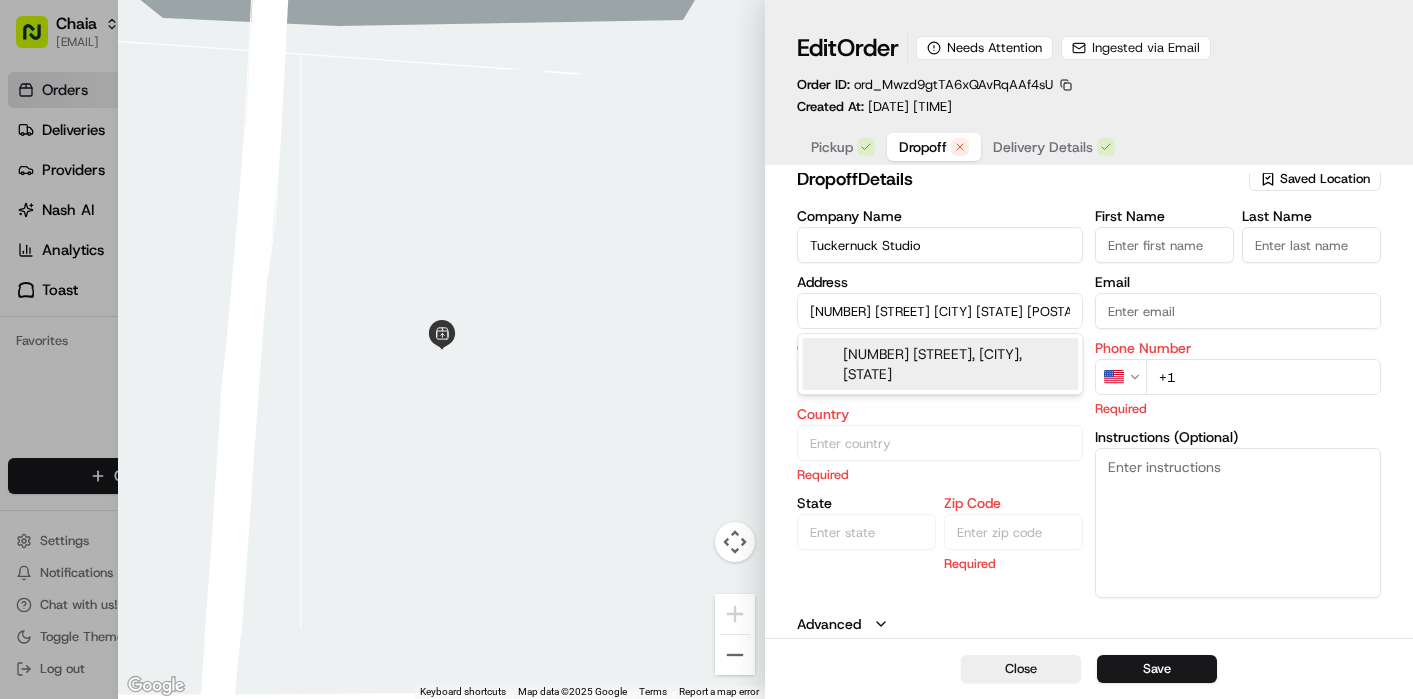 click on "[NUMBER] [STREET] [CITY] [STATE] [POSTAL_CODE]" at bounding box center (940, 311) 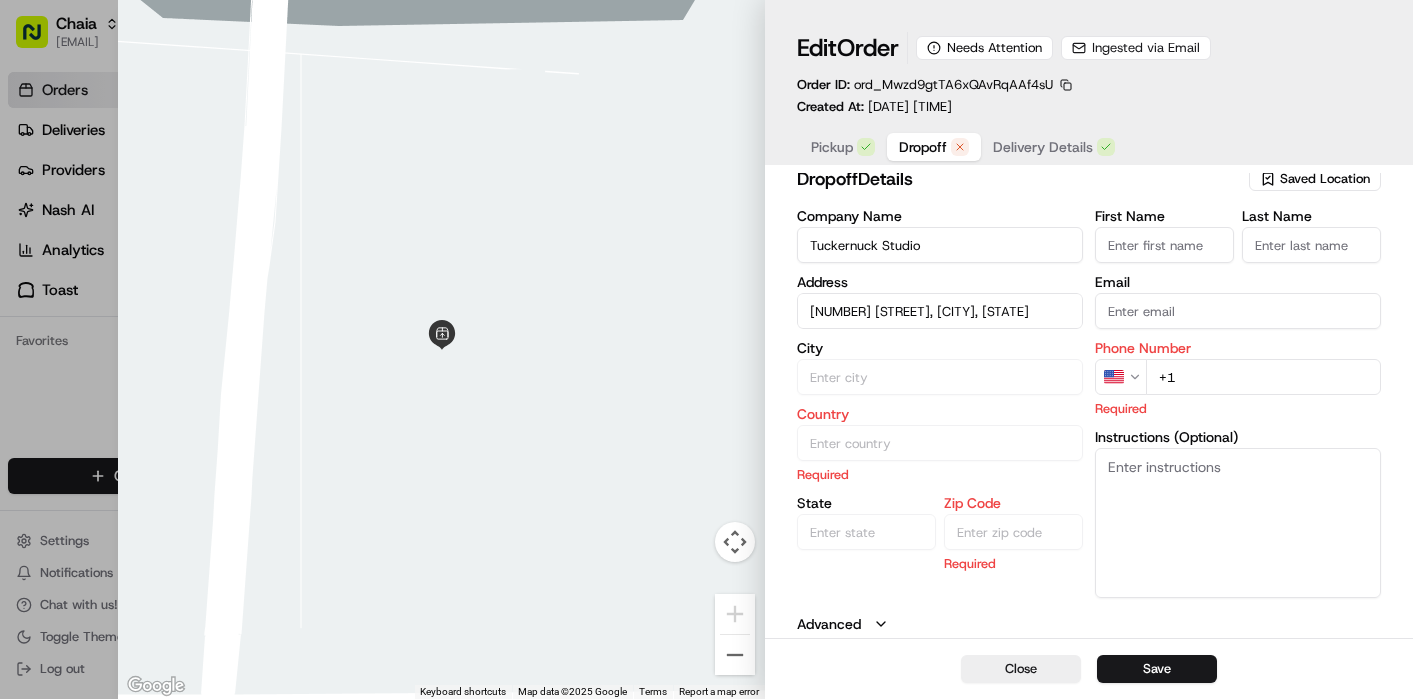 type on "[NUMBER] [STREET], [CITY], [STATE] [POSTAL_CODE], [COUNTRY]" 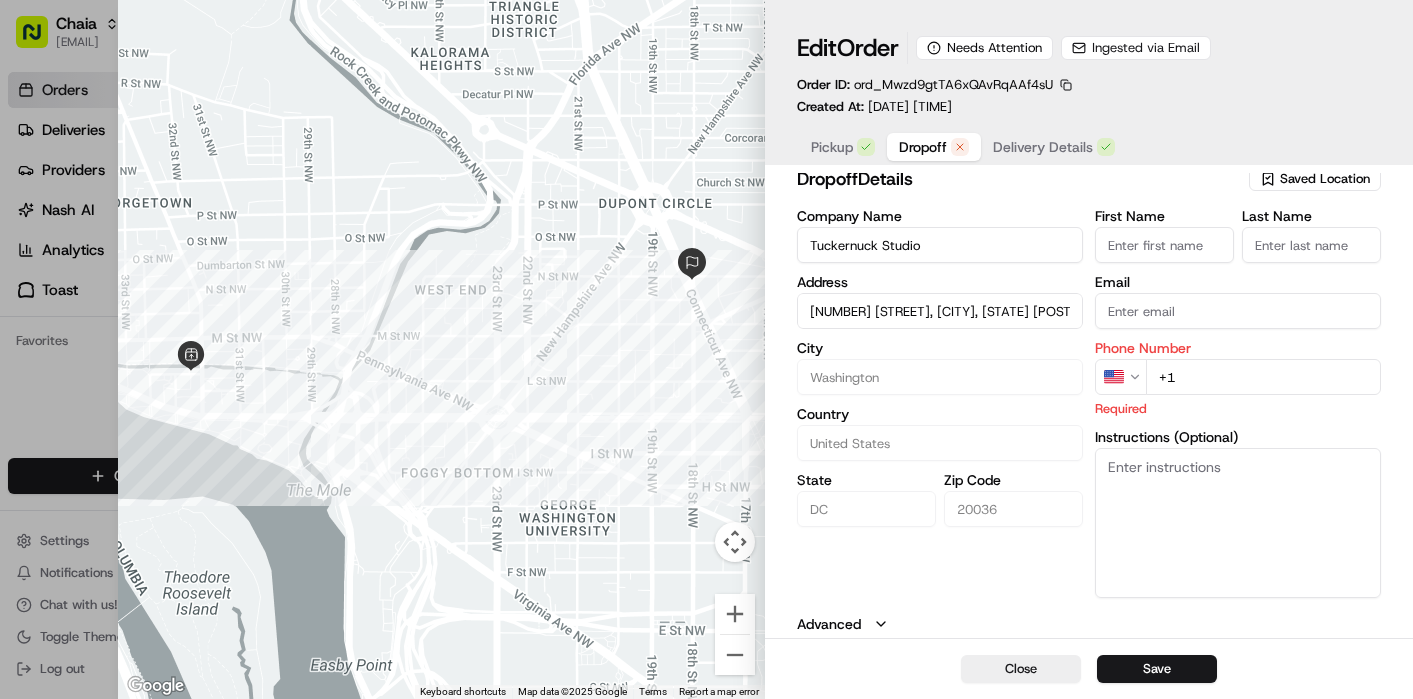 click on "[NUMBER] [STREET], [CITY], [STATE] [POSTAL_CODE], [COUNTRY]" at bounding box center [940, 311] 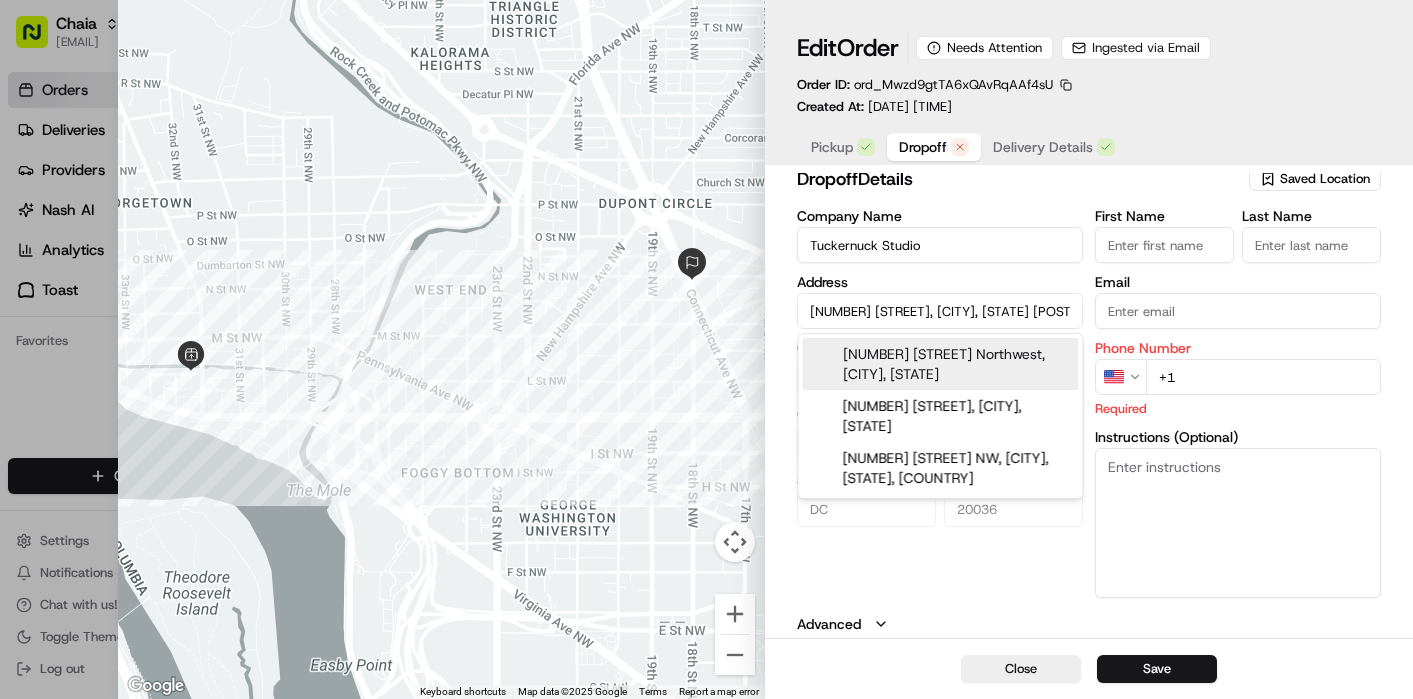 click on "[NUMBER] [STREET] Northwest, [CITY], [STATE]" at bounding box center (941, 364) 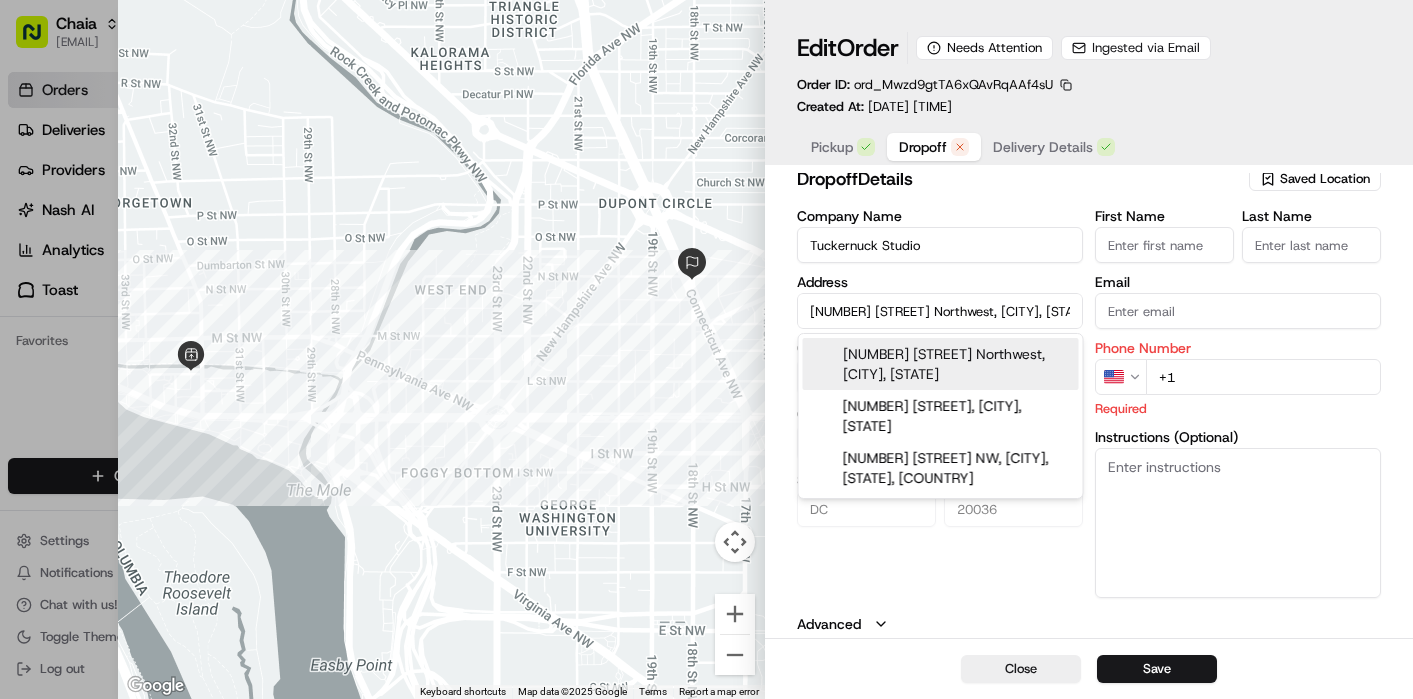 type on "[NUMBER] [STREET], [CITY], [STATE] [POSTAL_CODE], [COUNTRY]" 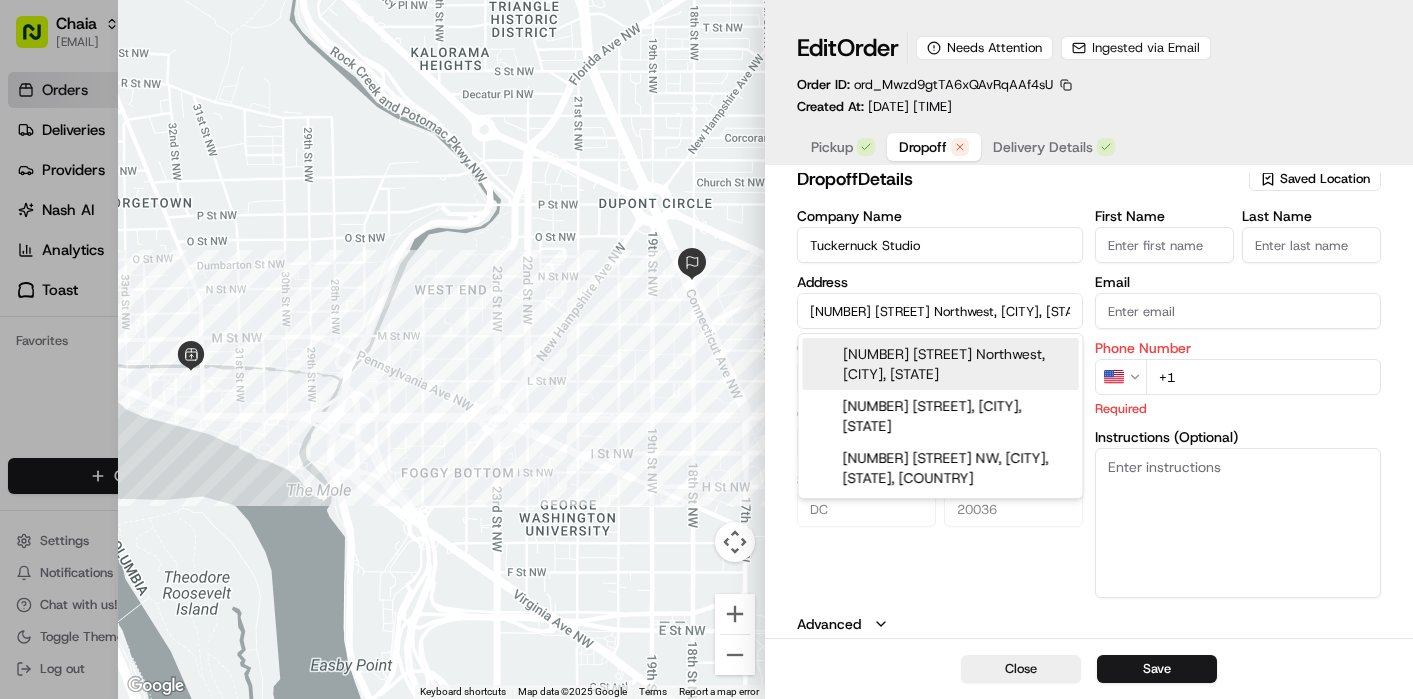 type on "20037" 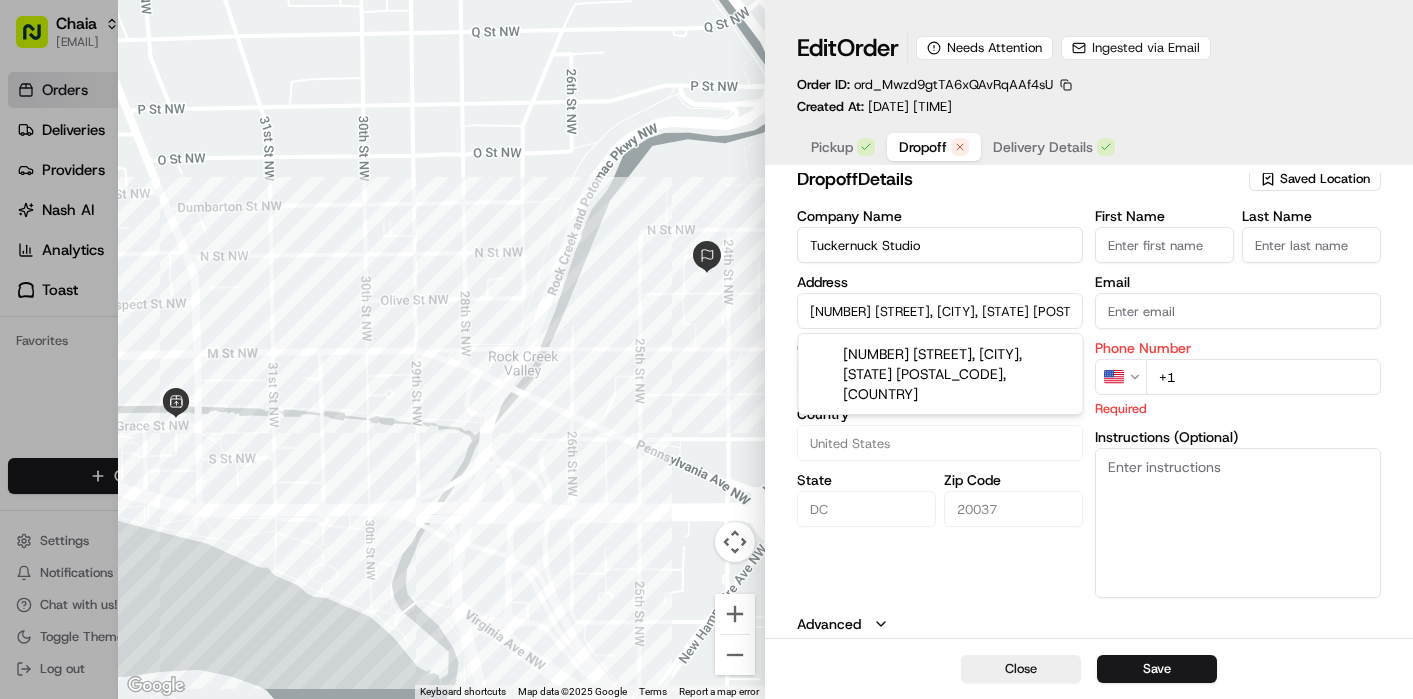 scroll, scrollTop: 0, scrollLeft: 10, axis: horizontal 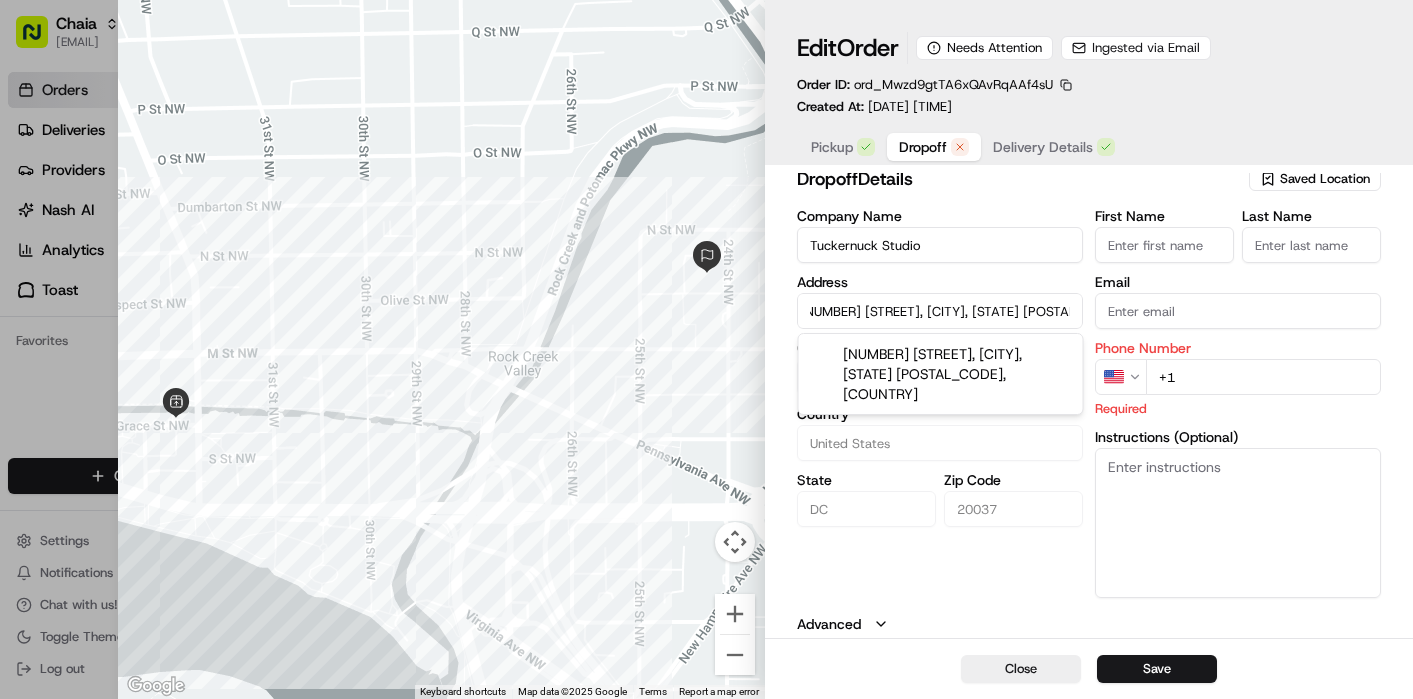 drag, startPoint x: 1078, startPoint y: 311, endPoint x: 912, endPoint y: 310, distance: 166.003 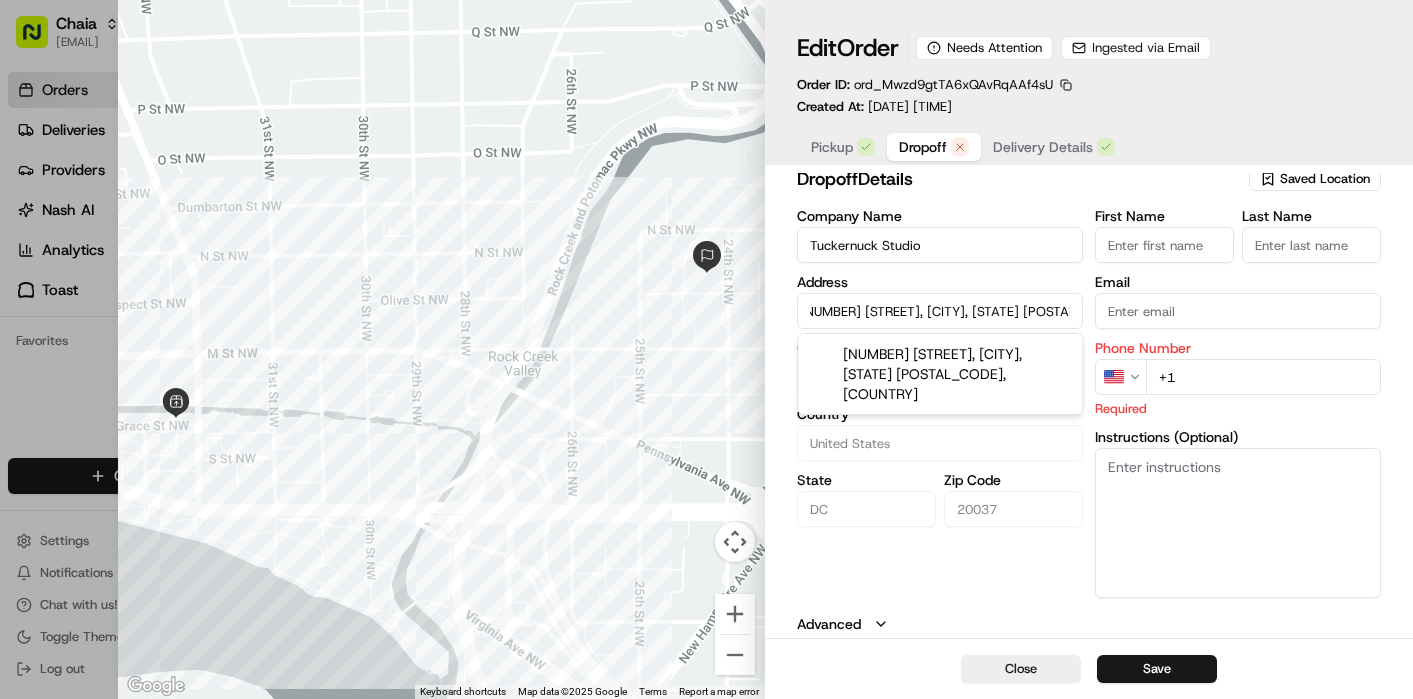 click on "[NUMBER] [STREET], [CITY], [STATE] [POSTAL_CODE], [COUNTRY]" at bounding box center (940, 311) 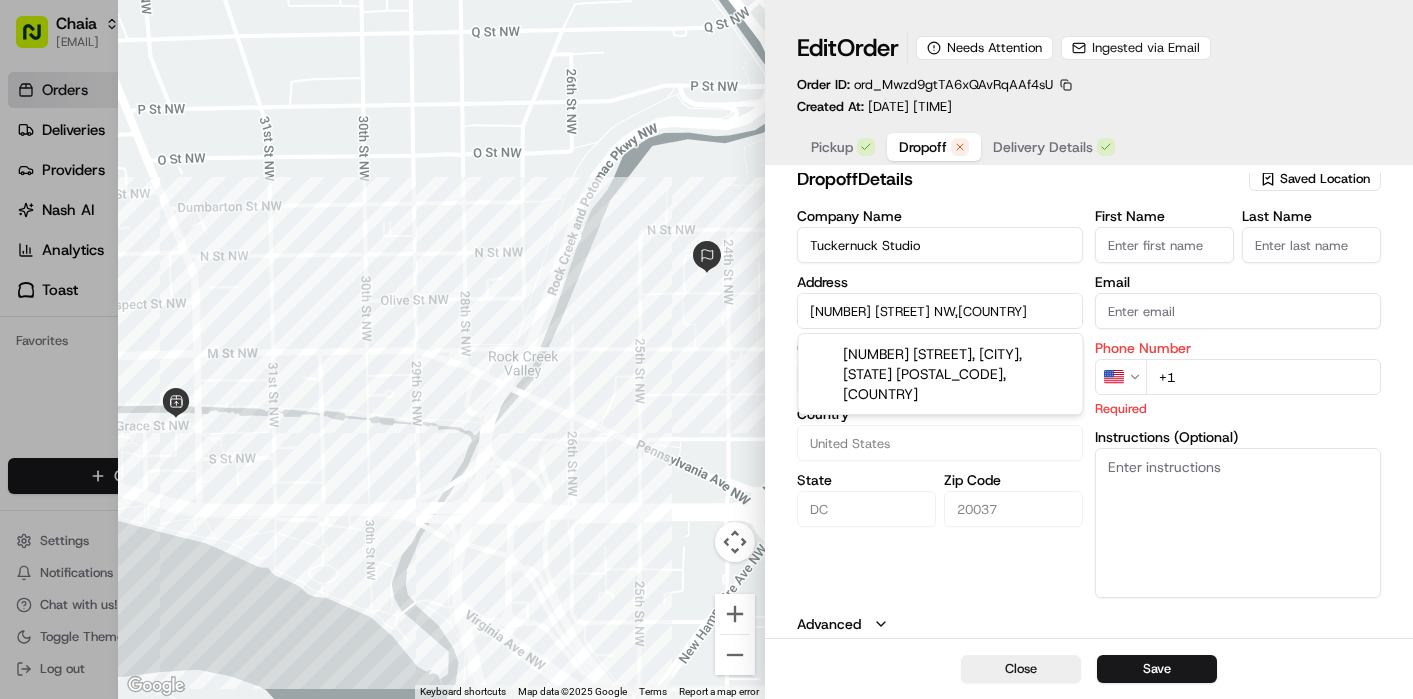 scroll, scrollTop: 0, scrollLeft: 0, axis: both 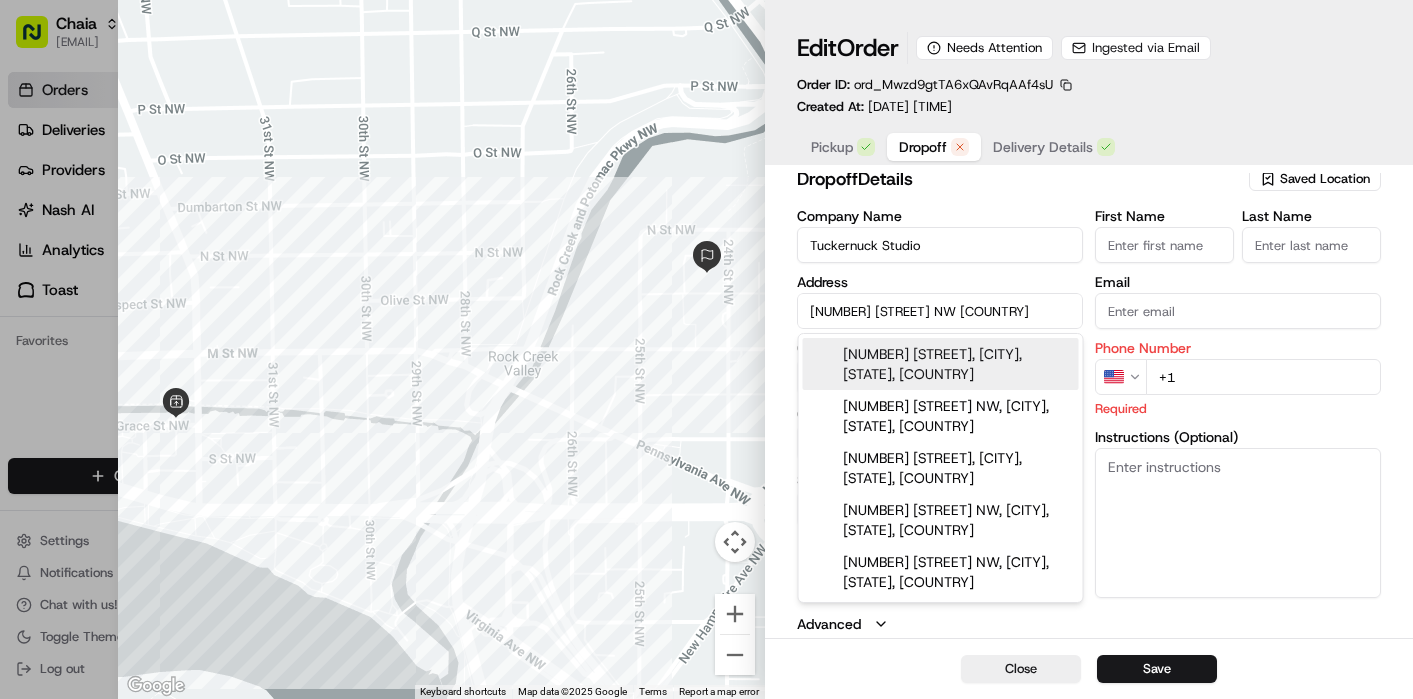 click on "[NUMBER] [STREET] NW [COUNTRY]" at bounding box center (940, 311) 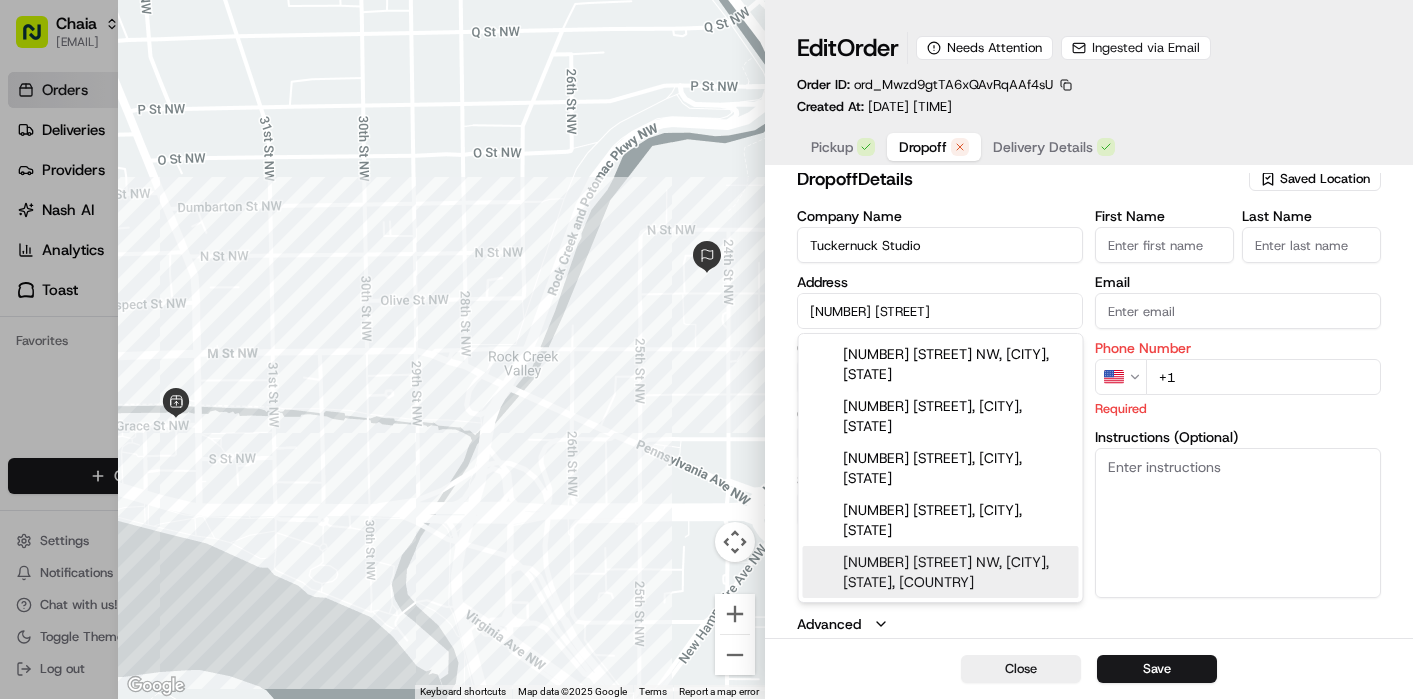 type on "[NUMBER] [STREET]" 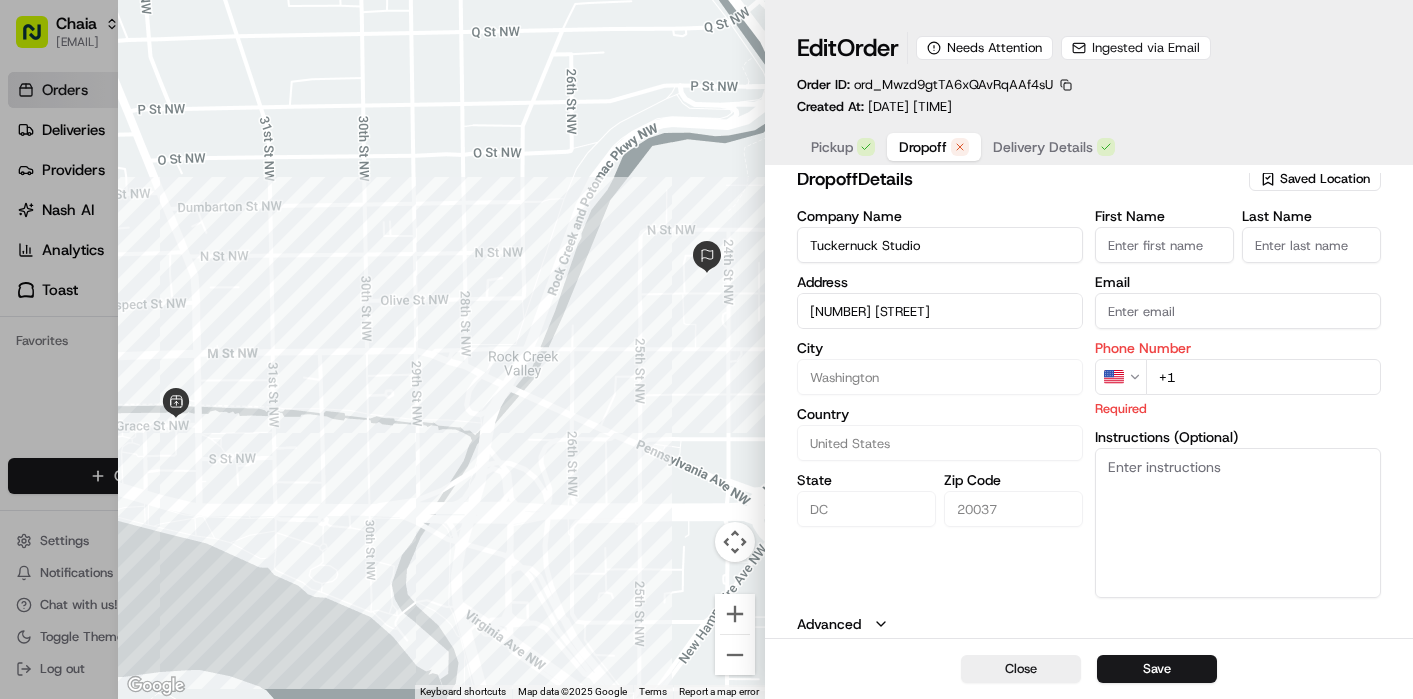 click on "Email" at bounding box center (1238, 311) 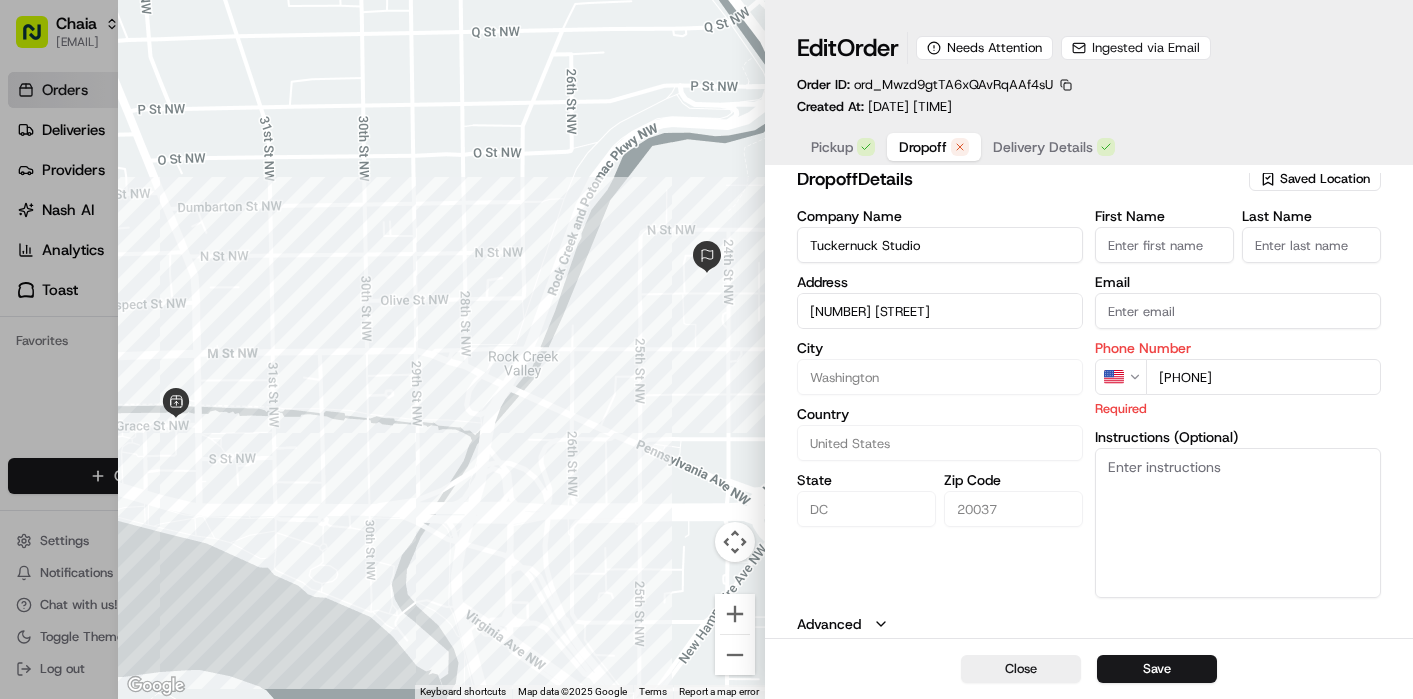 type on "[PHONE]" 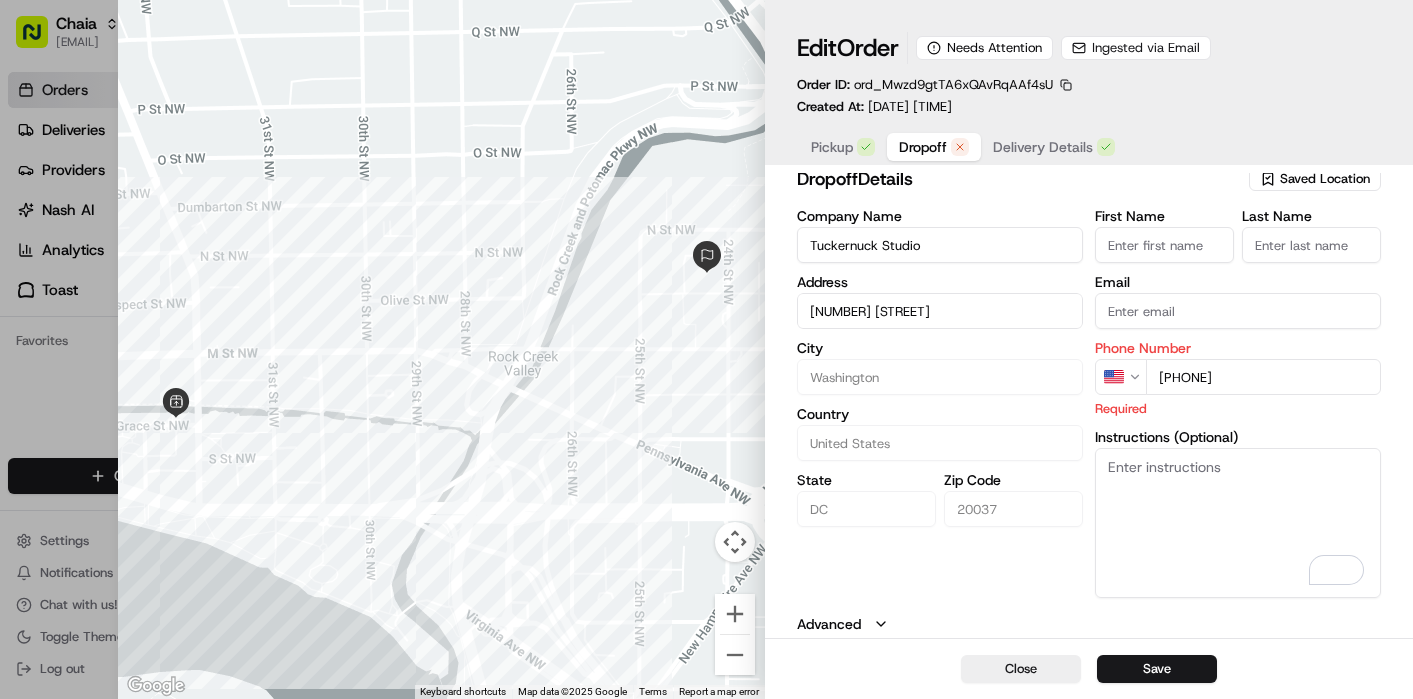 click on "First Name" at bounding box center (1164, 245) 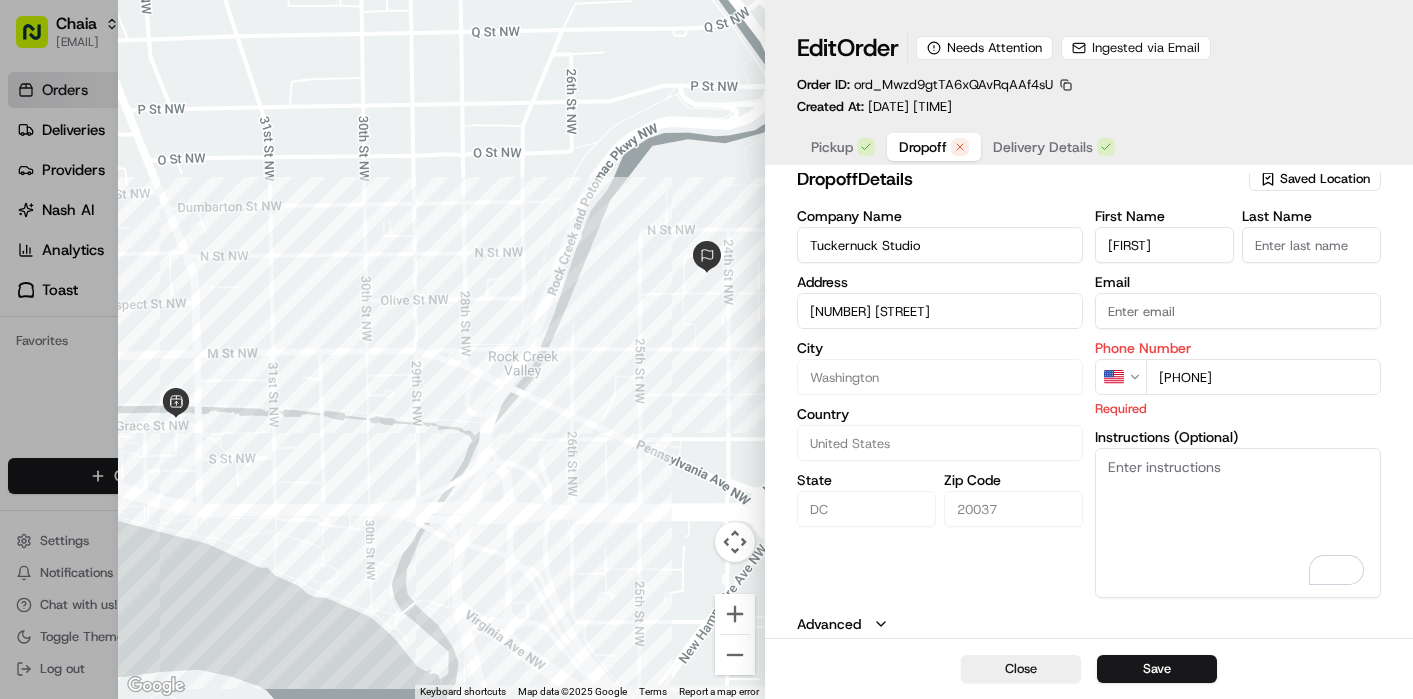 type on "[FIRST]" 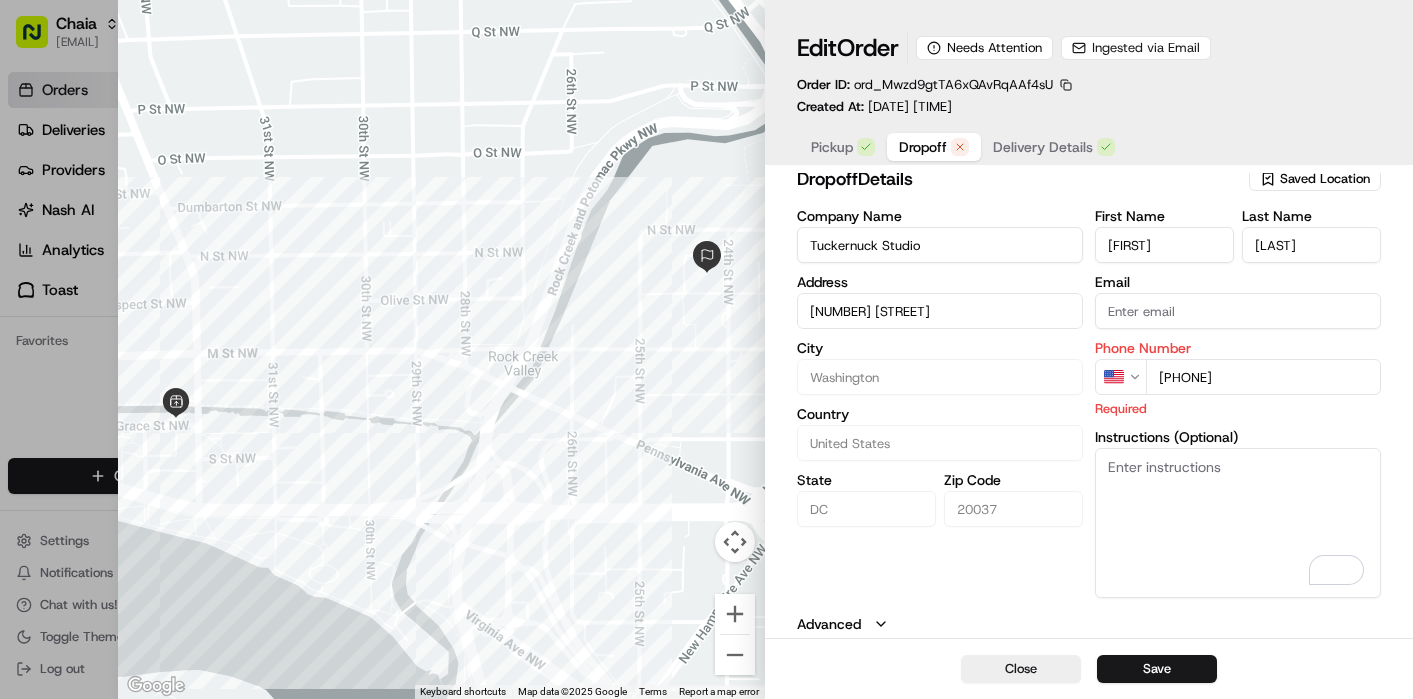 type on "[LAST]" 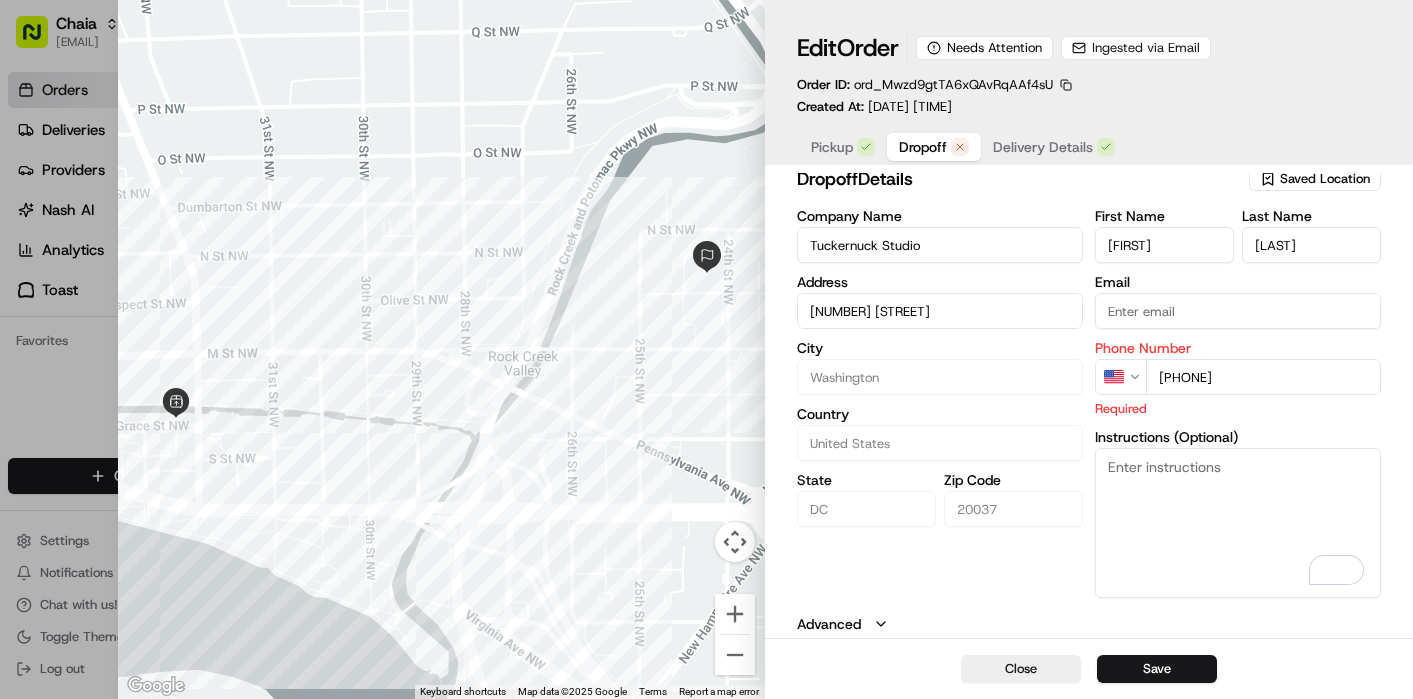 click on "[NUMBER] [STREET]" at bounding box center (940, 311) 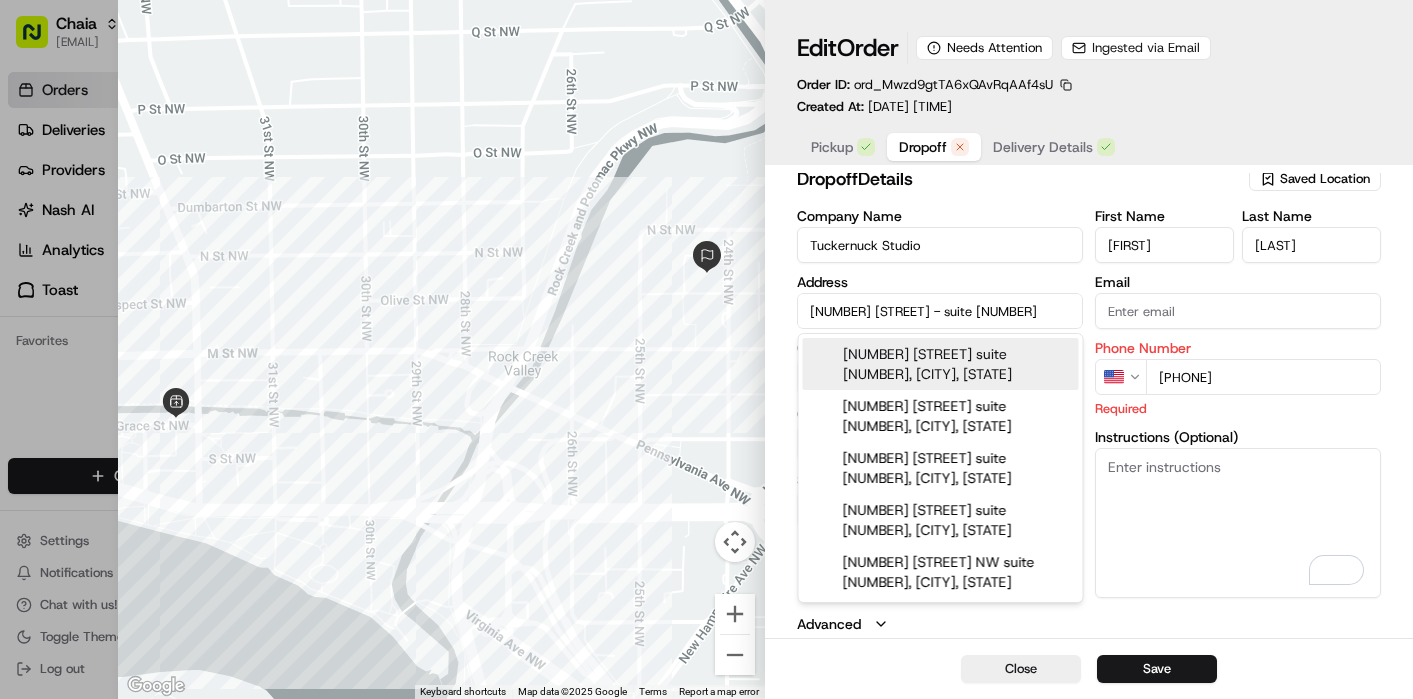 click on "[NUMBER] [STREET] suite [NUMBER], [CITY], [STATE]" at bounding box center [941, 364] 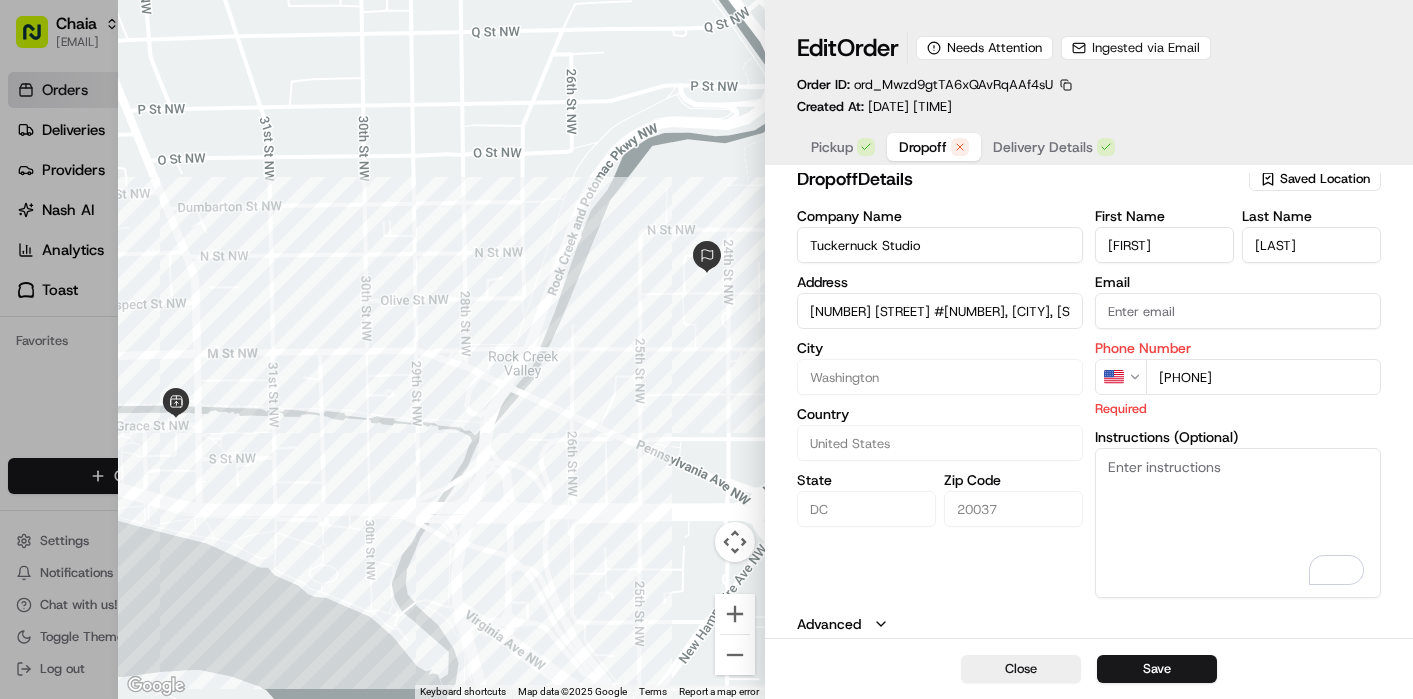 type on "[NUMBER] [STREET] #[NUMBER], [CITY], [STATE] [POSTAL_CODE], [COUNTRY]" 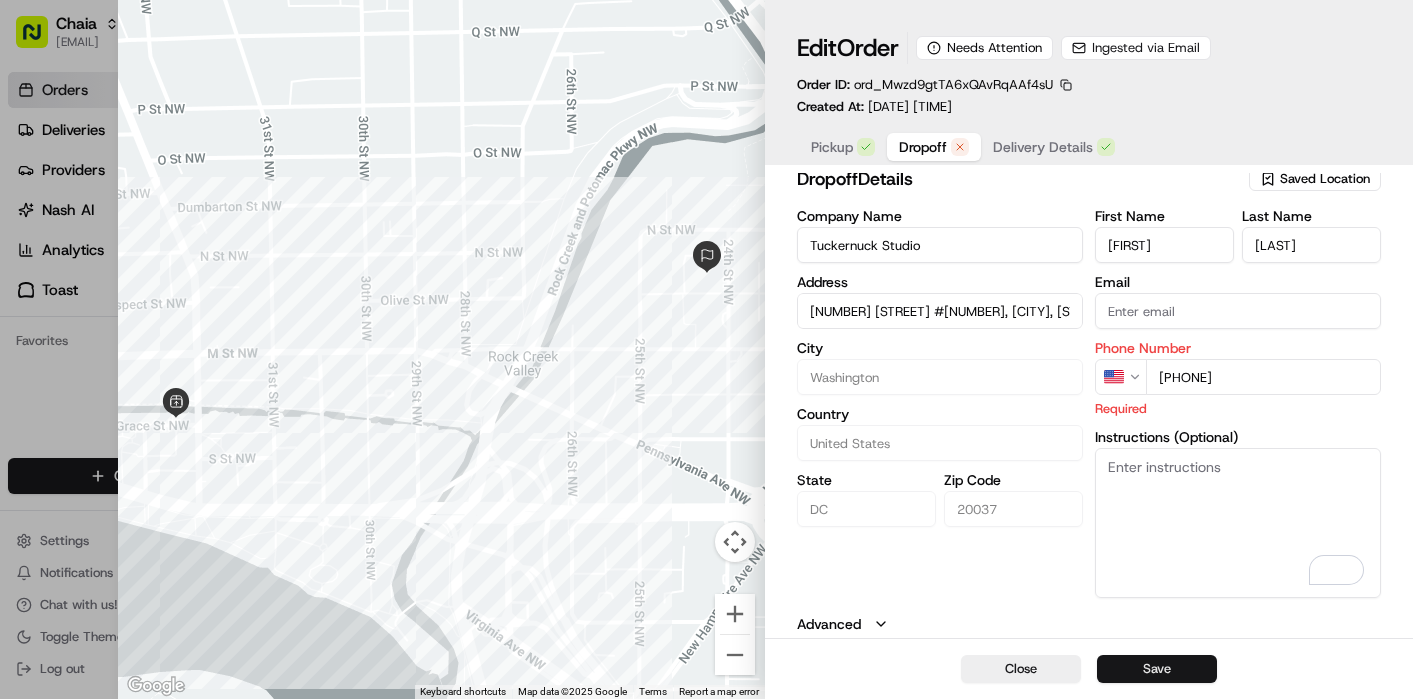 click on "Save" at bounding box center [1157, 669] 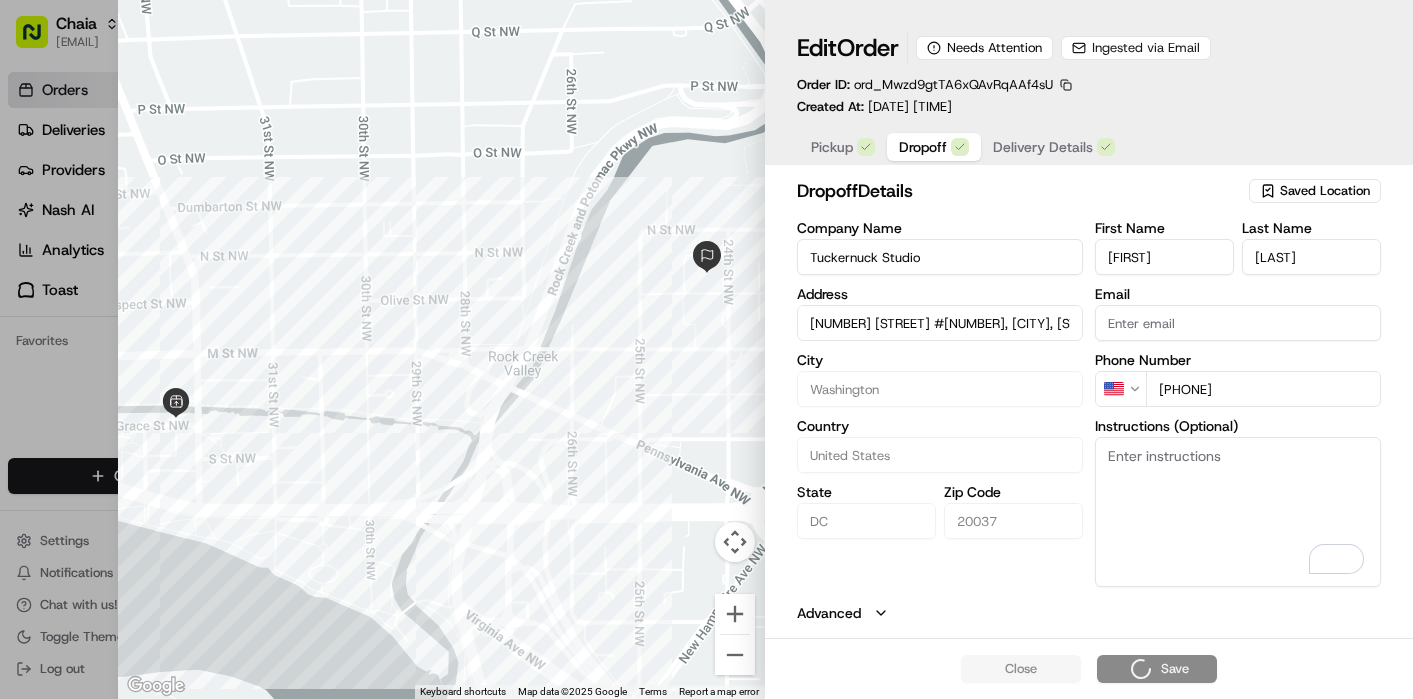 scroll, scrollTop: 0, scrollLeft: 0, axis: both 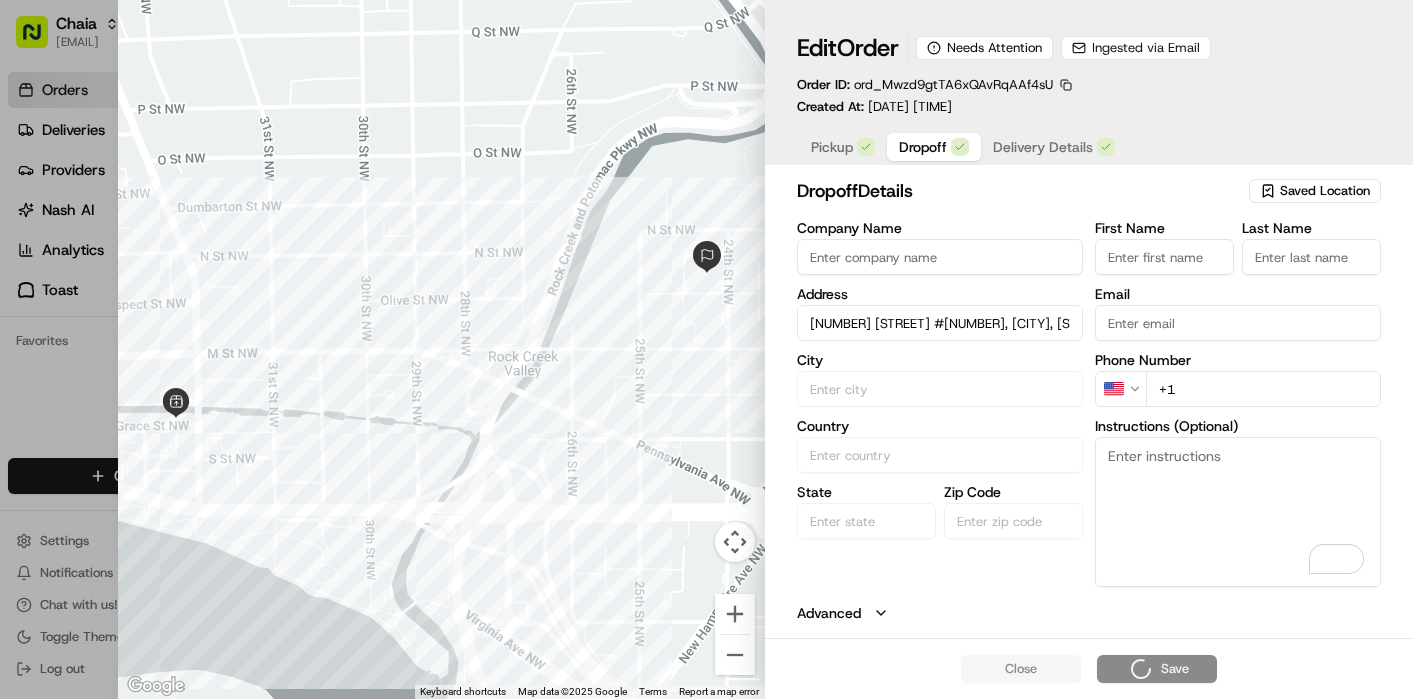type 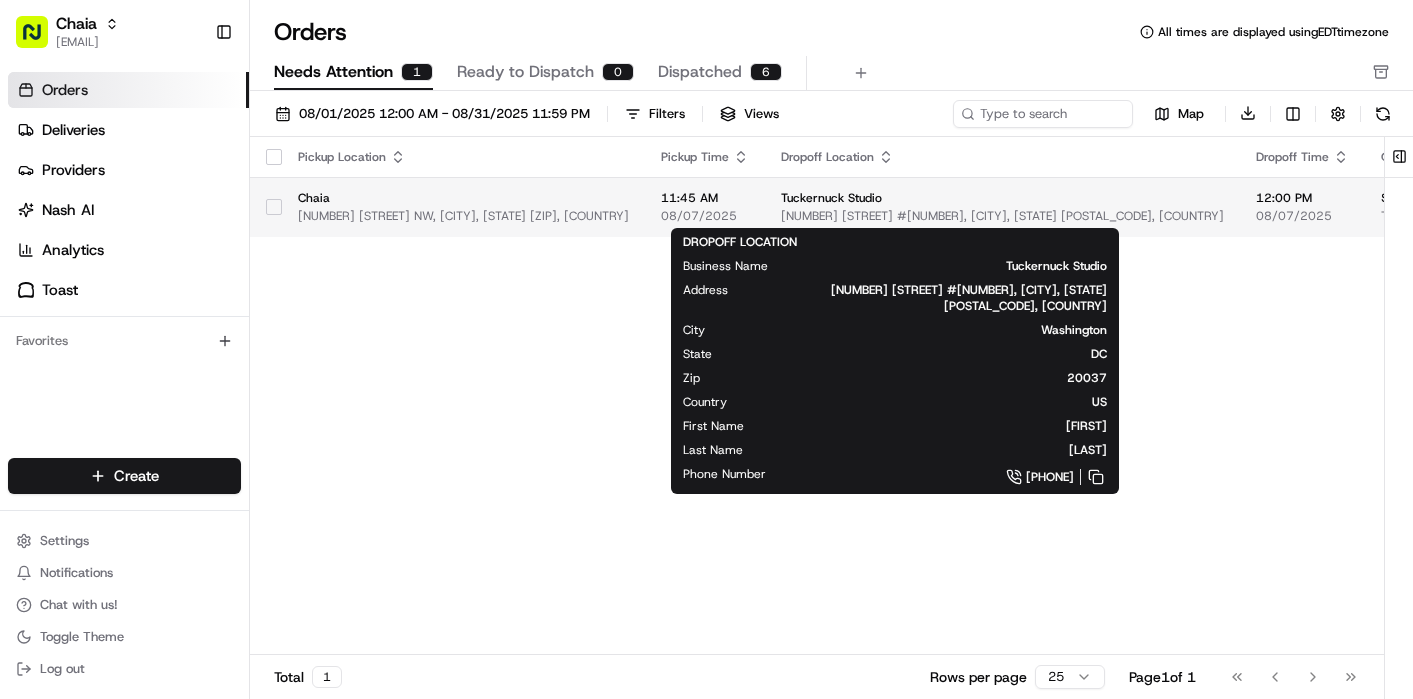 click on "Tuckernuck Studio" at bounding box center [1002, 198] 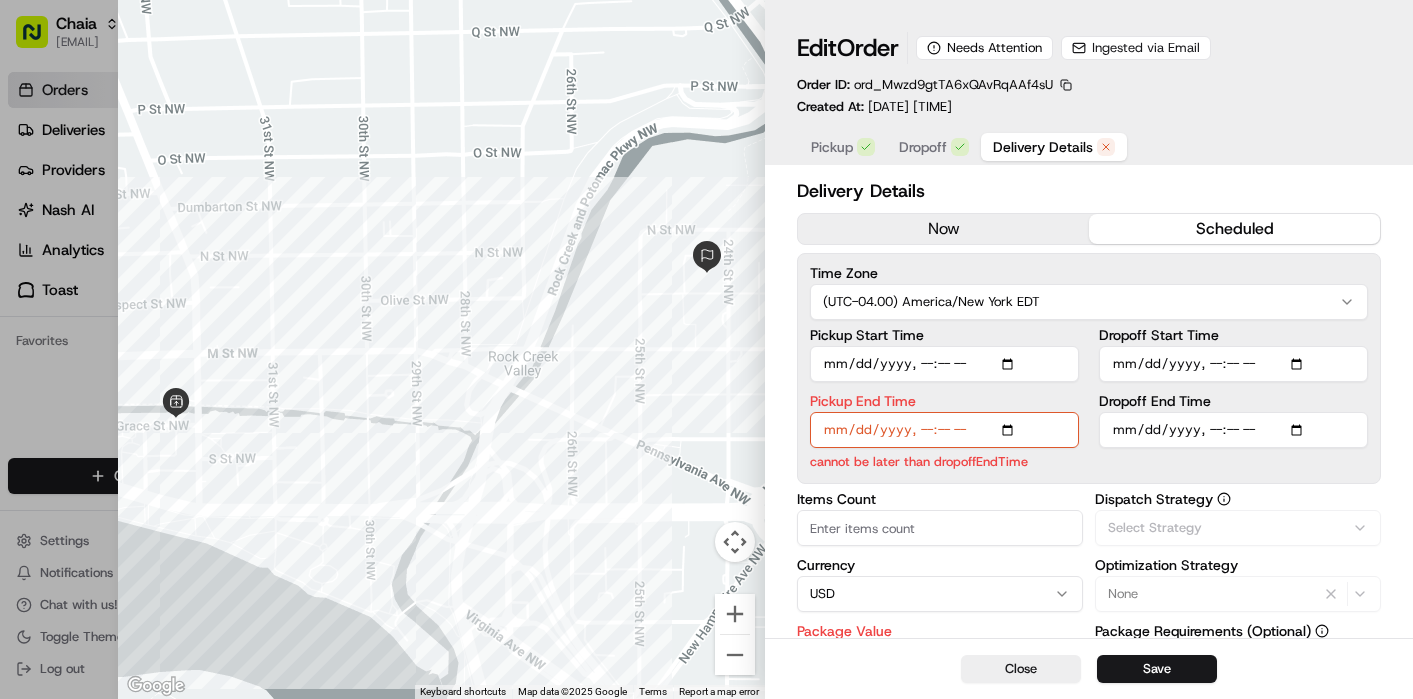 click on "Delivery Details" at bounding box center (1043, 147) 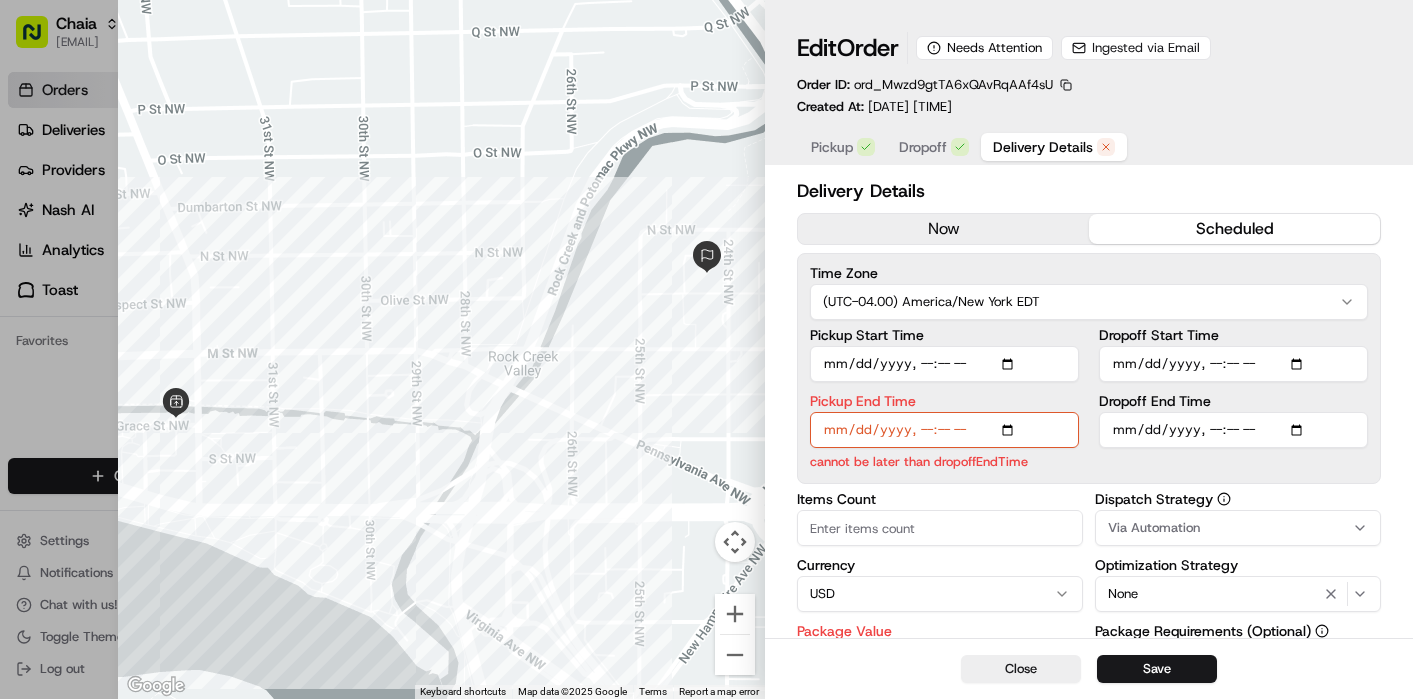 click on "Pickup End Time" at bounding box center [944, 430] 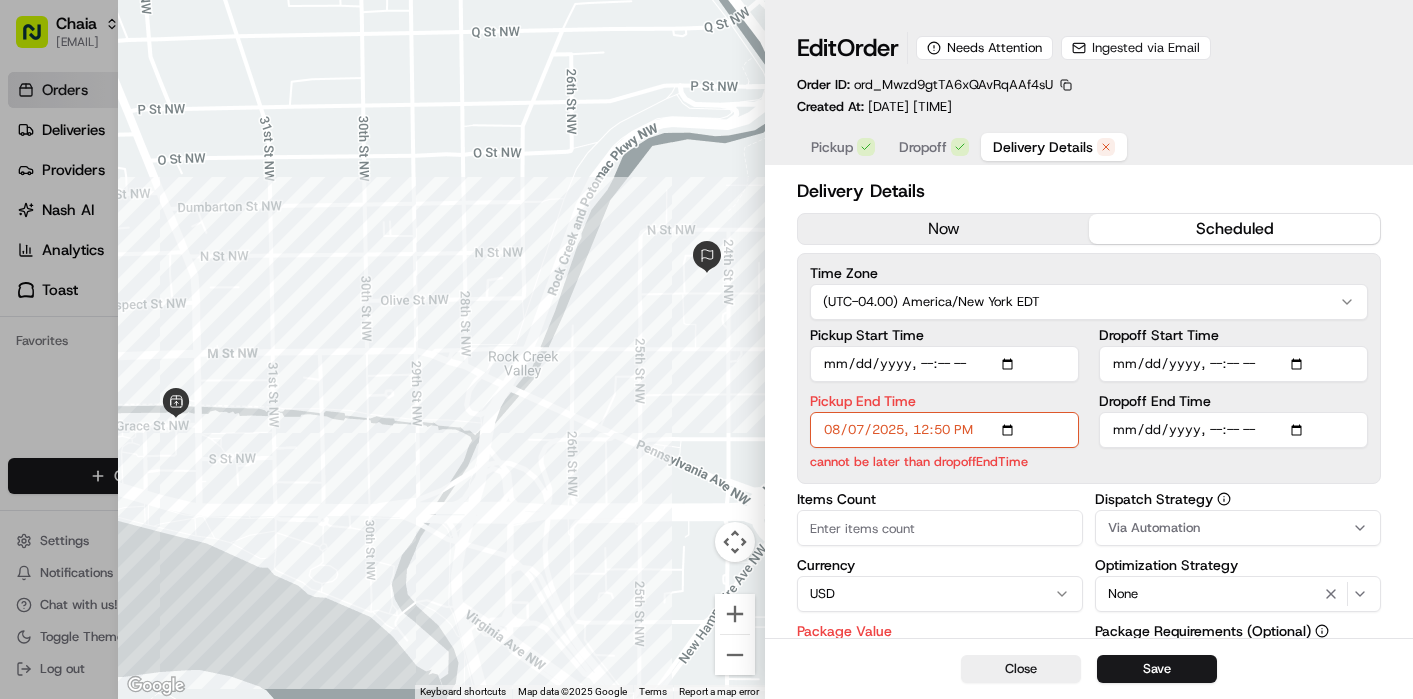 click on "Pickup End Time" at bounding box center (944, 430) 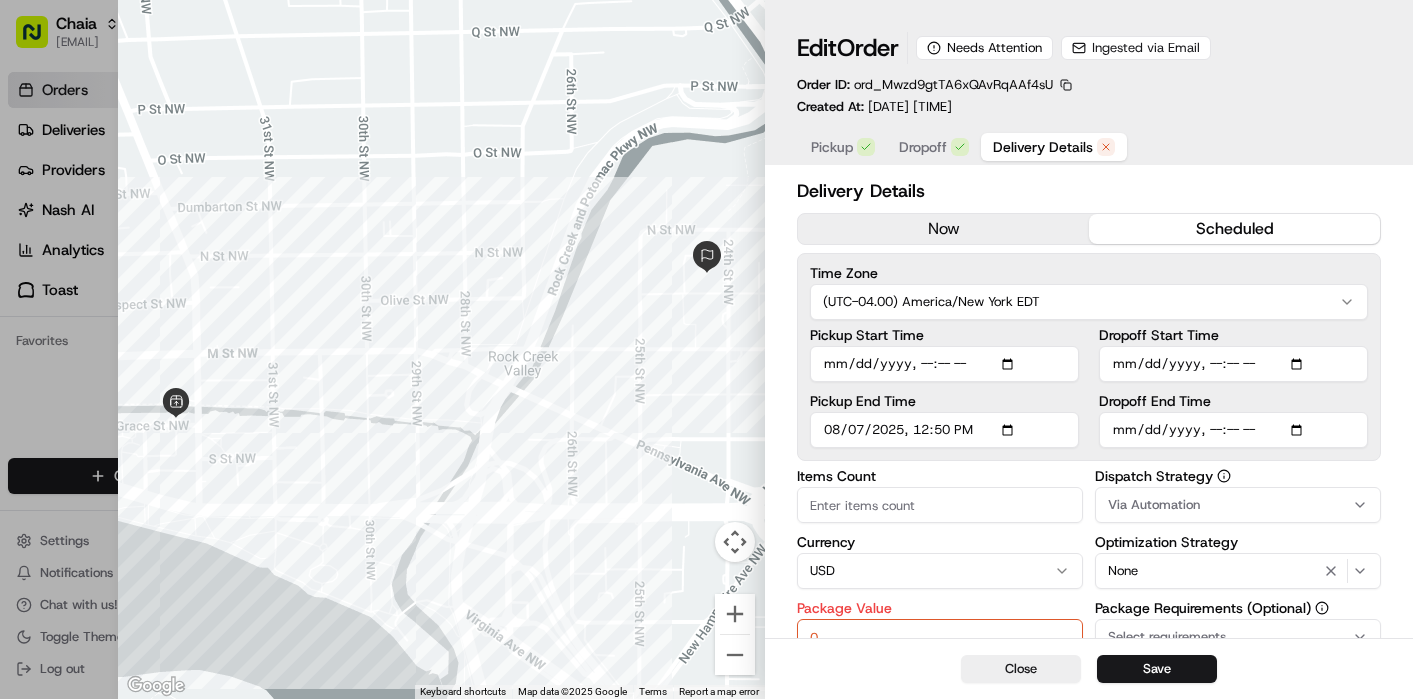 click on "Dropoff Start Time" at bounding box center (1233, 364) 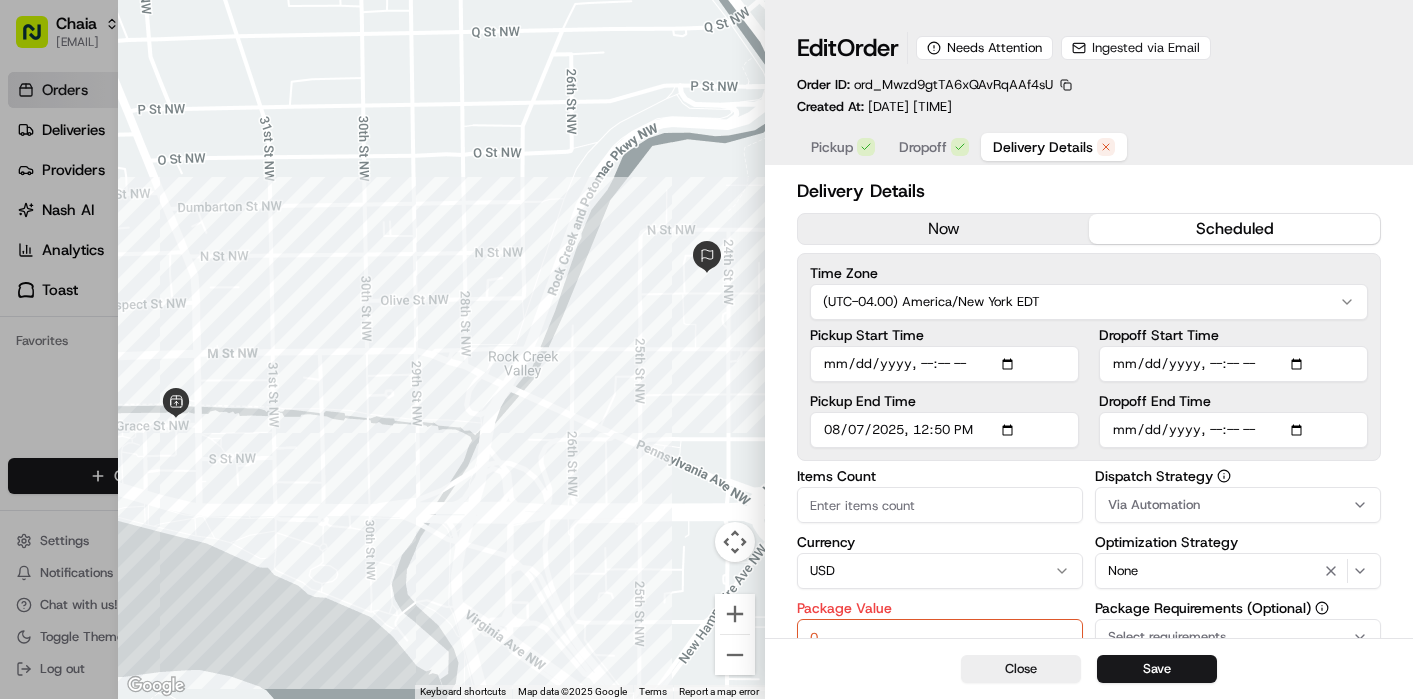 click on "Dropoff Start Time" at bounding box center [1233, 364] 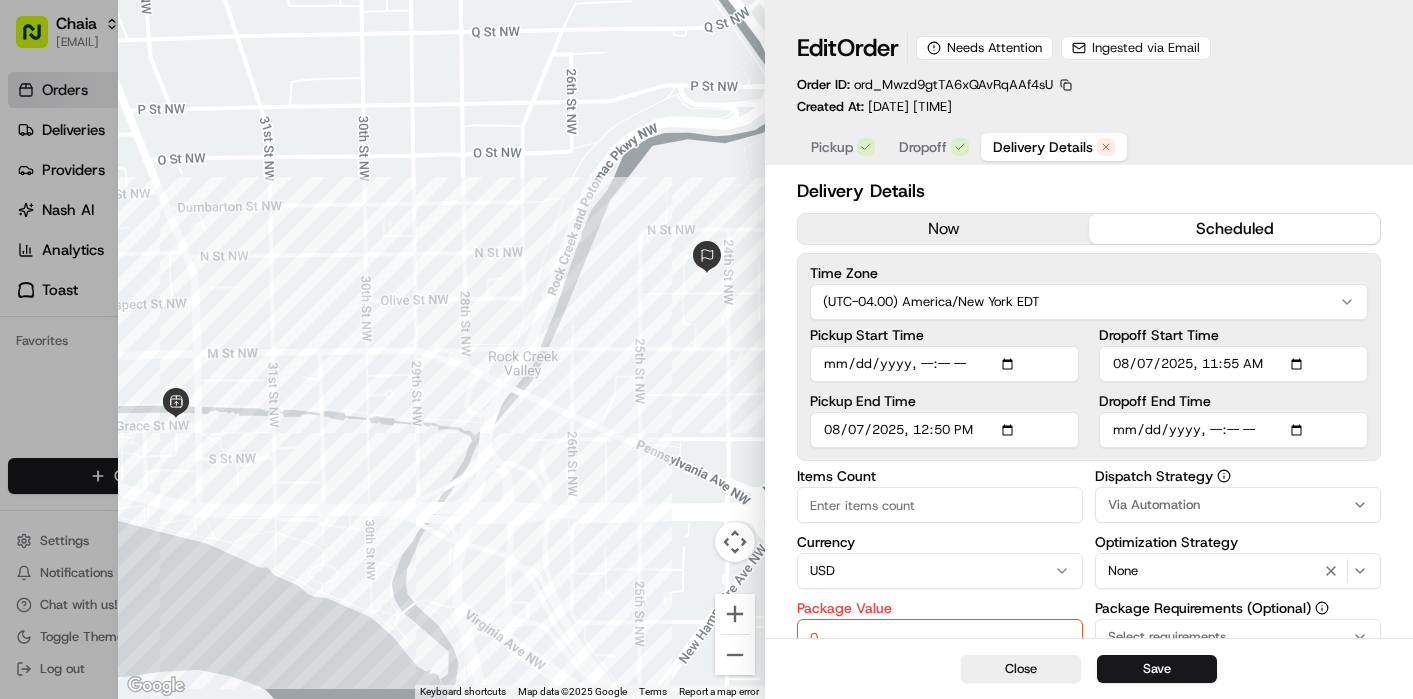 click on "Time Zone (UTC-04.00) America/New York EDT Pickup Start Time Pickup End Time Dropoff Start Time Dropoff End Time" at bounding box center [1089, 357] 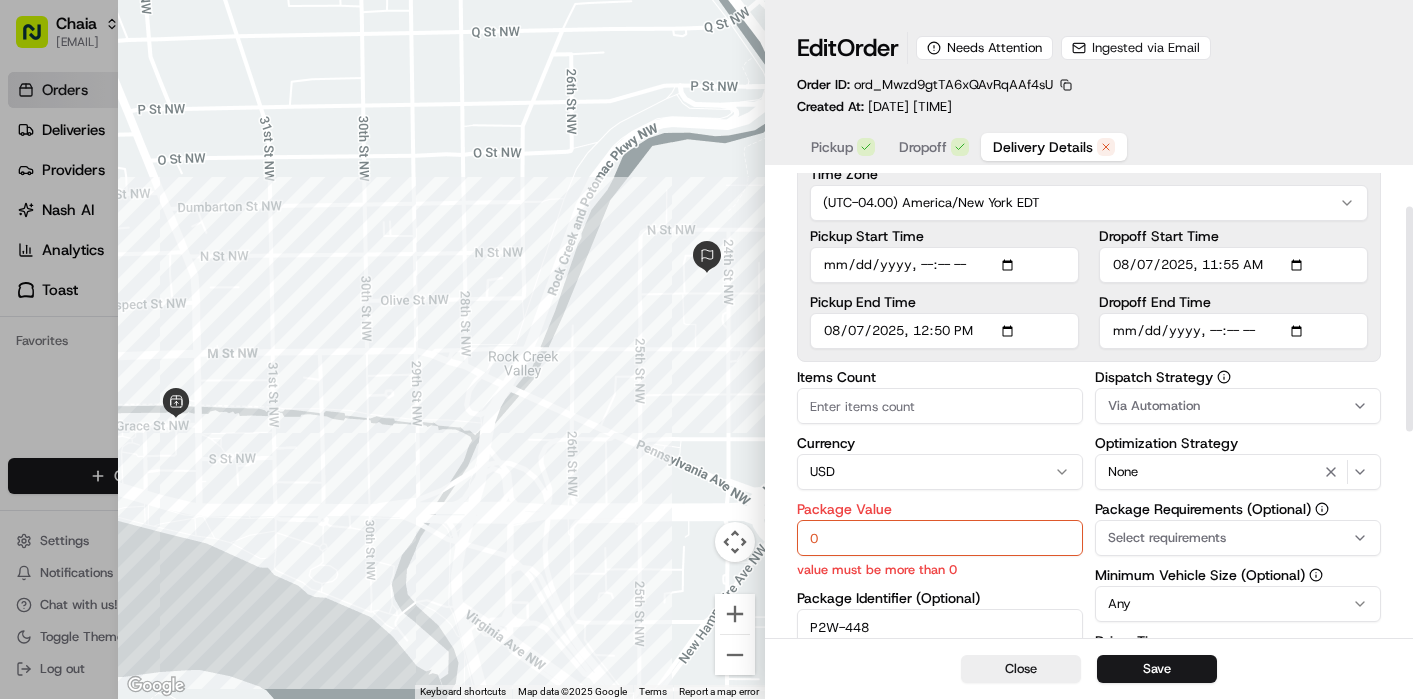 scroll, scrollTop: 102, scrollLeft: 0, axis: vertical 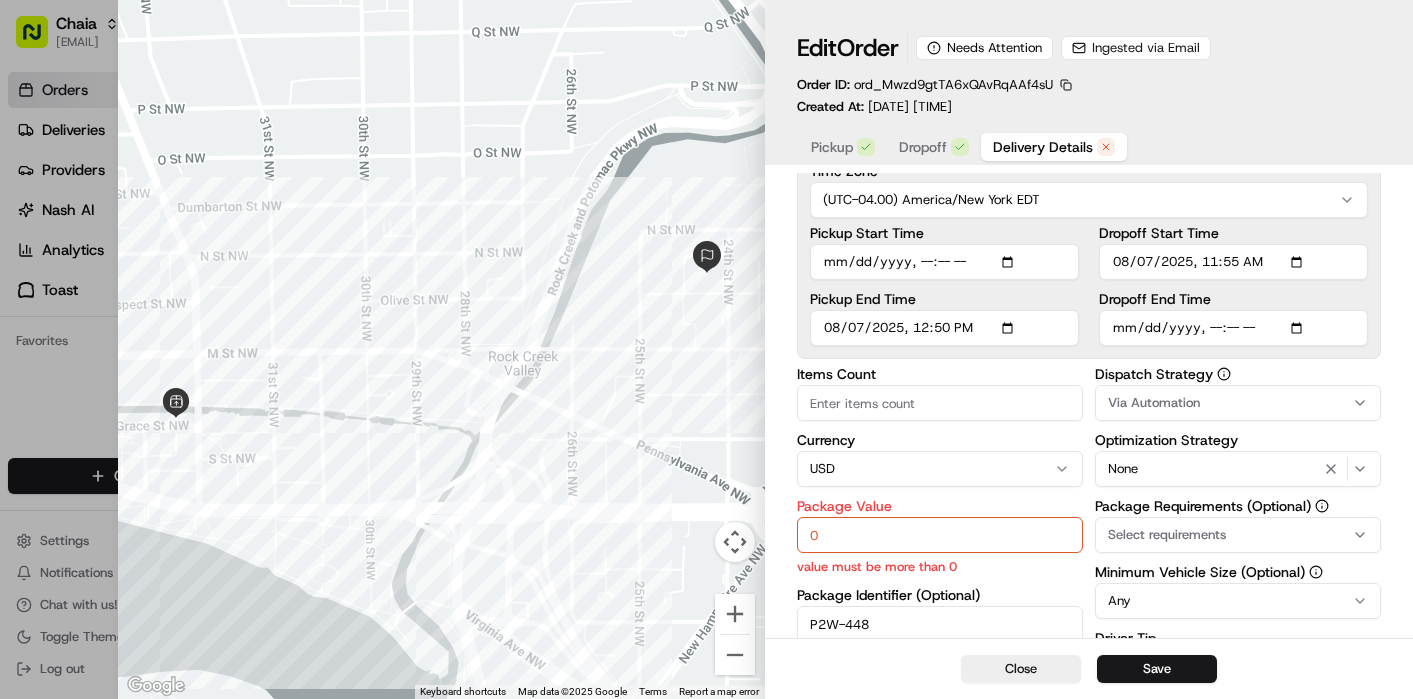 click on "0" at bounding box center [940, 535] 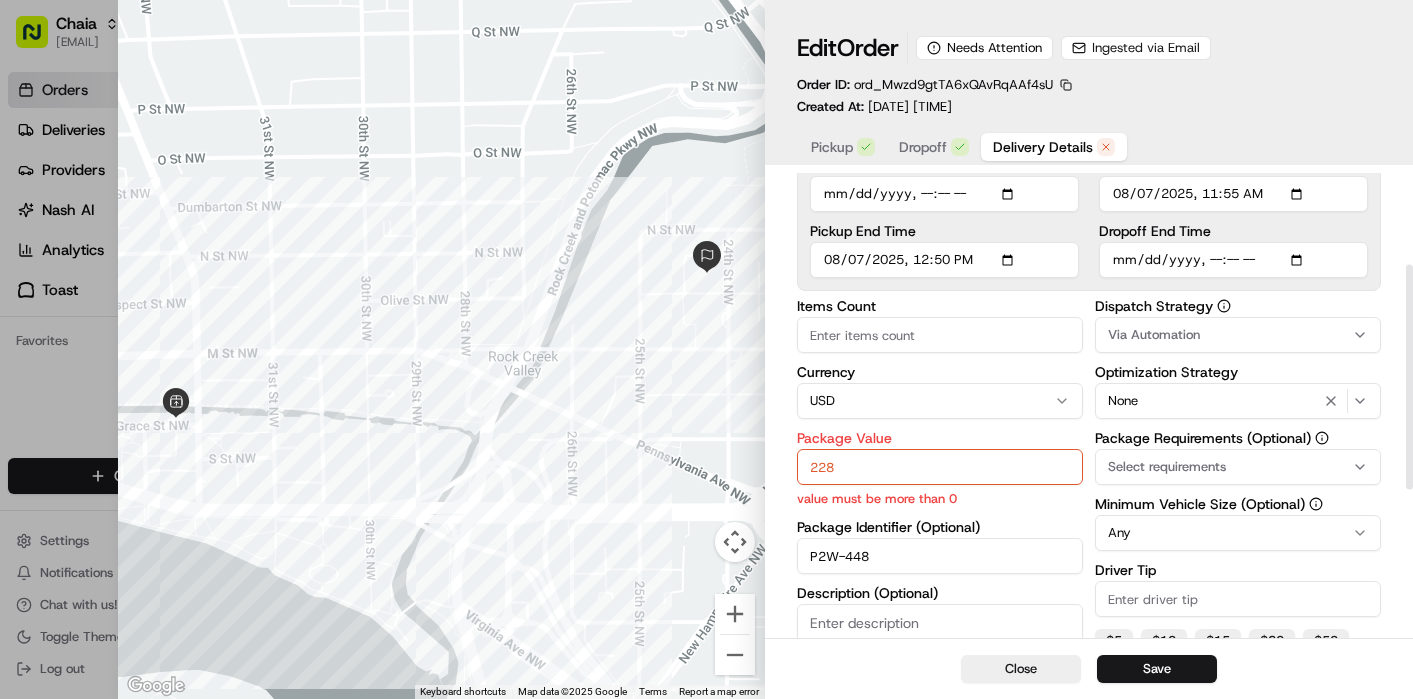 scroll, scrollTop: 216, scrollLeft: 0, axis: vertical 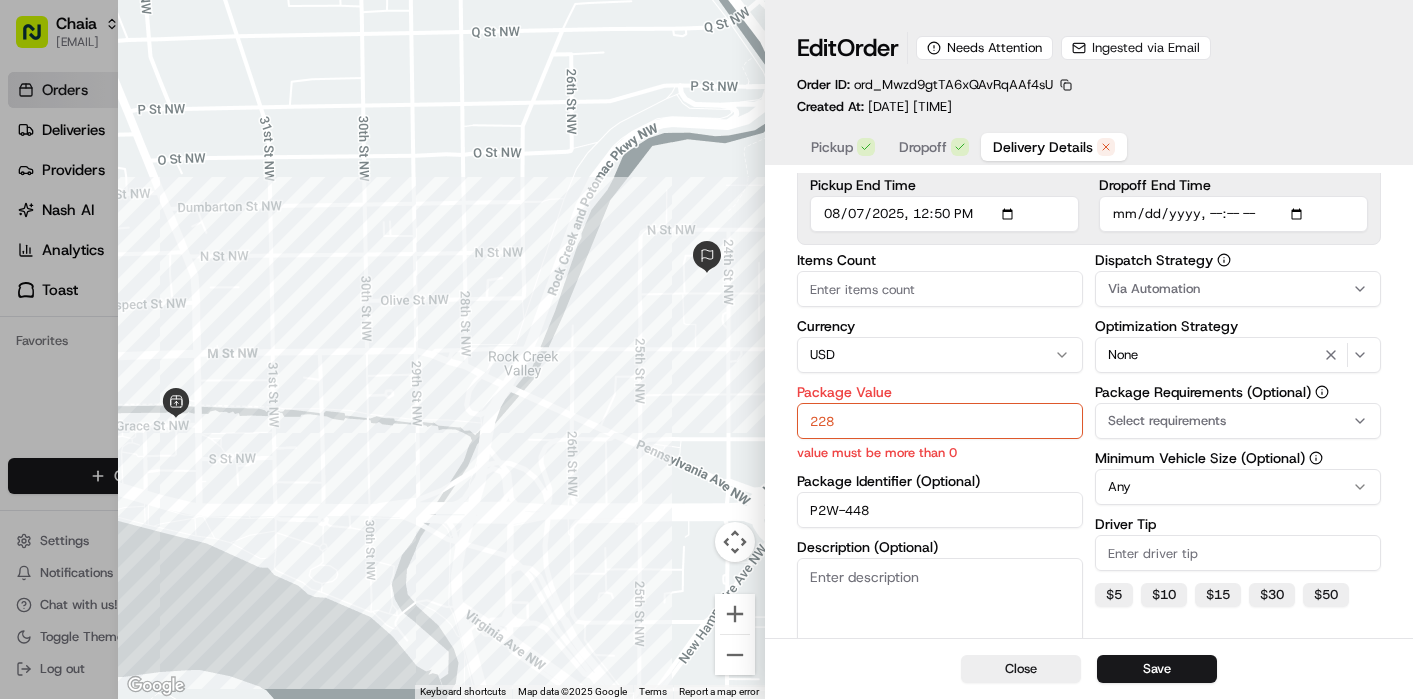 type on "228" 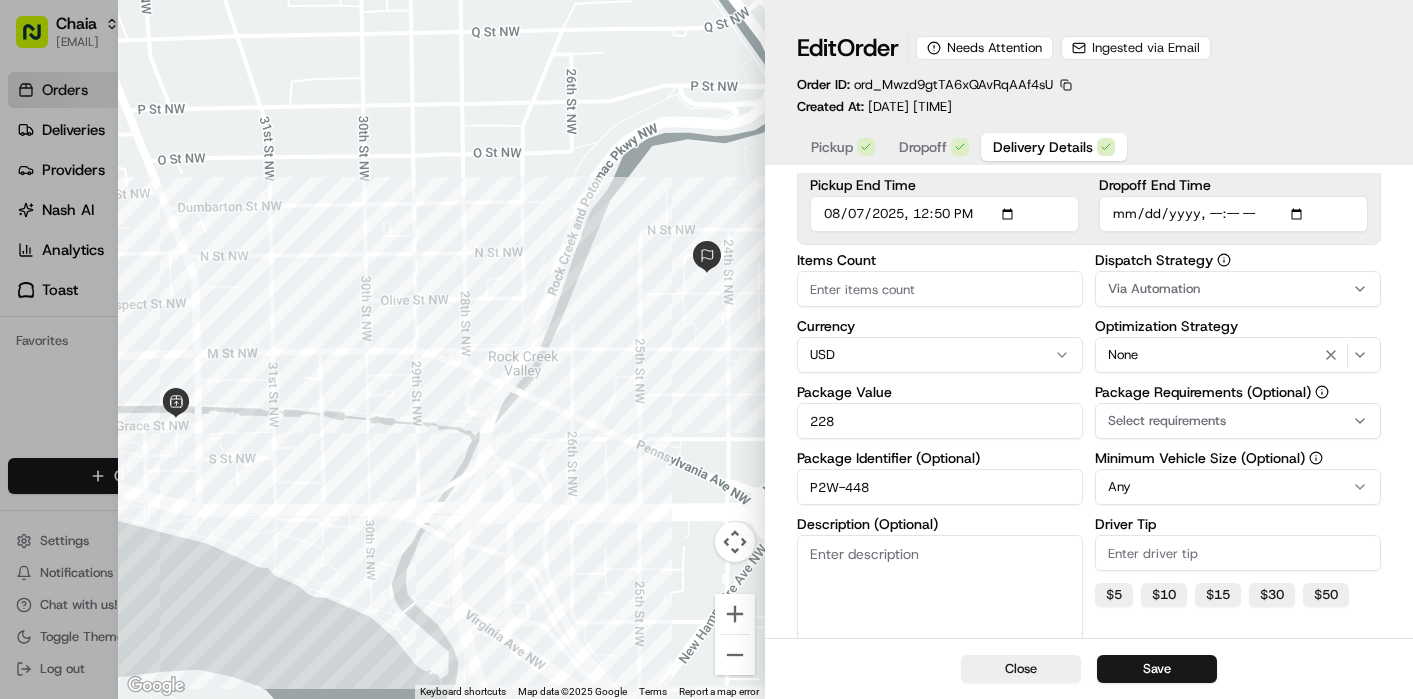 click on "Driver Tip" at bounding box center (1238, 553) 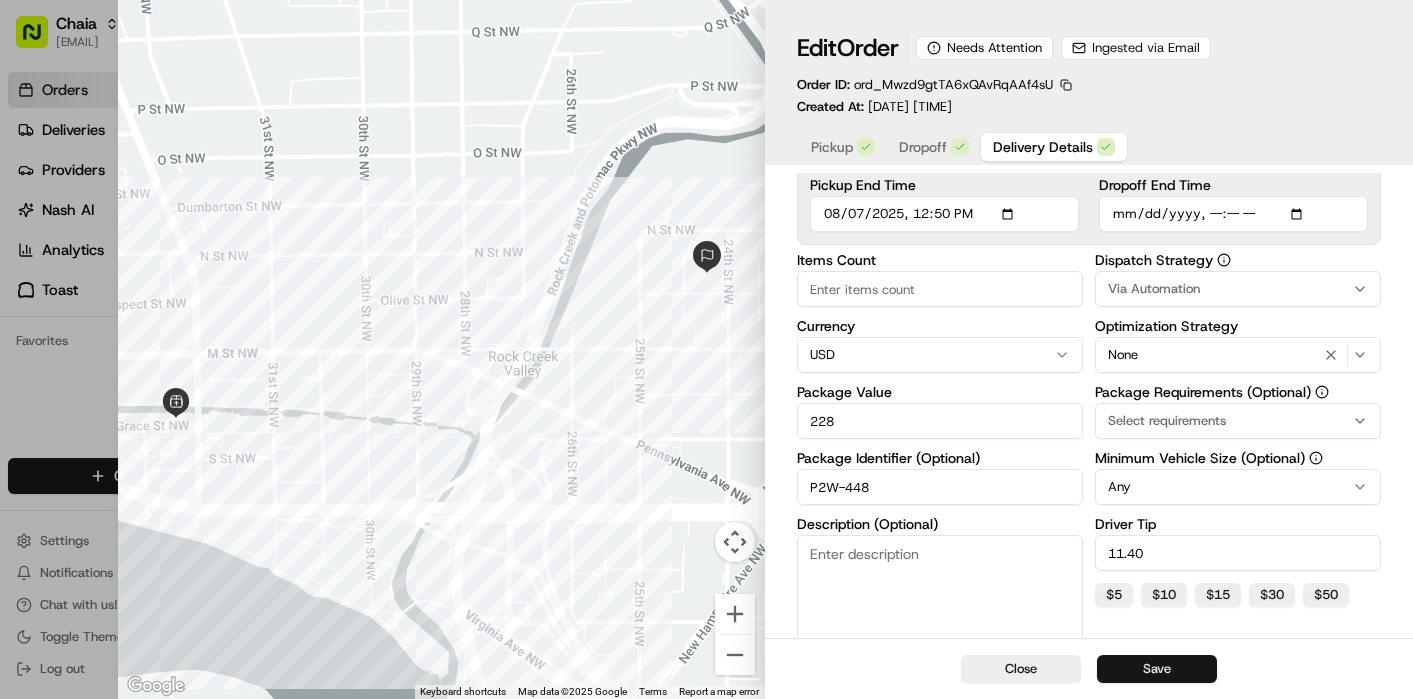 type on "11.40" 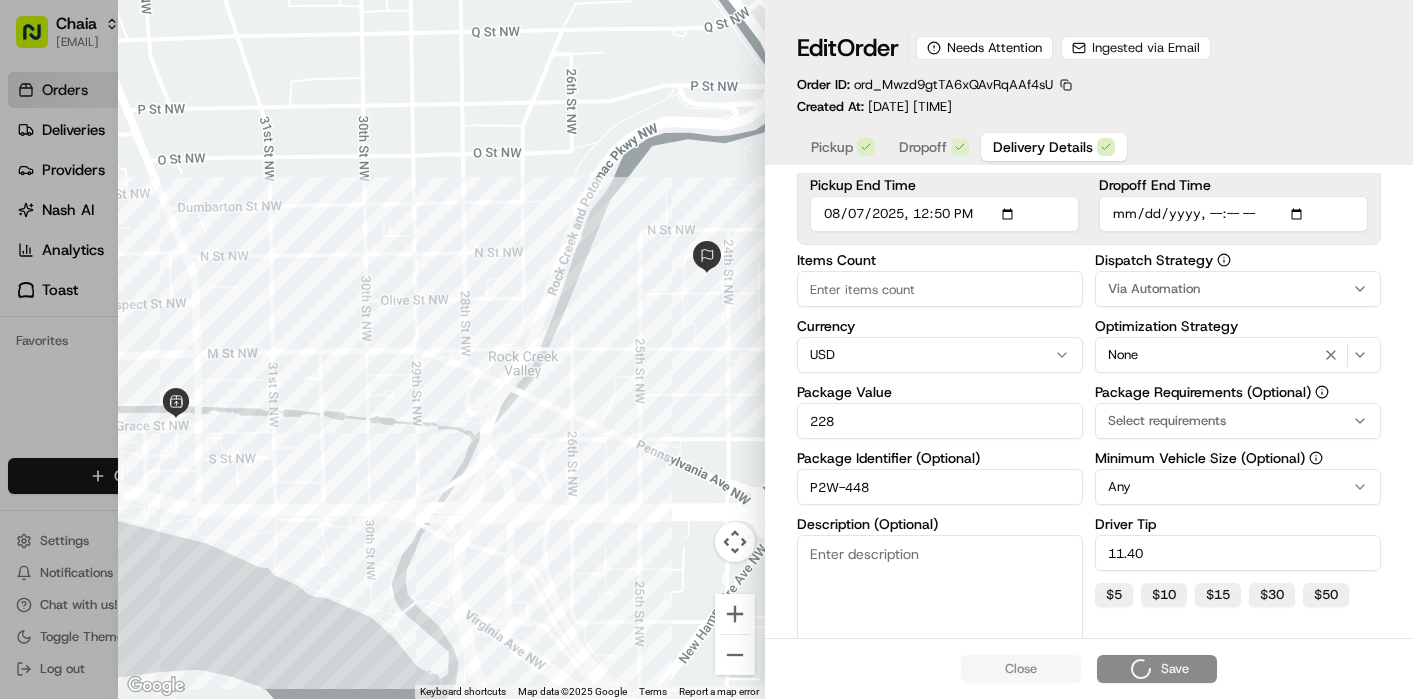 type on "1" 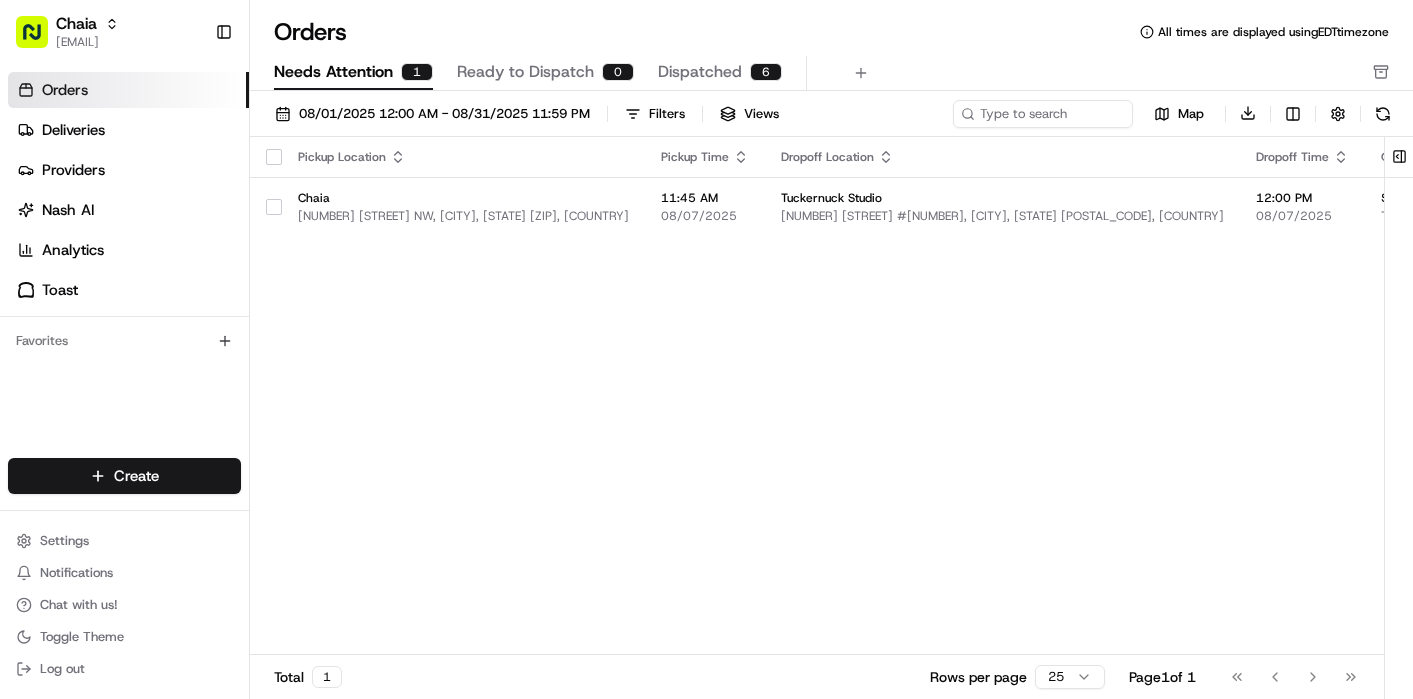 click on "Needs Attention" at bounding box center [333, 72] 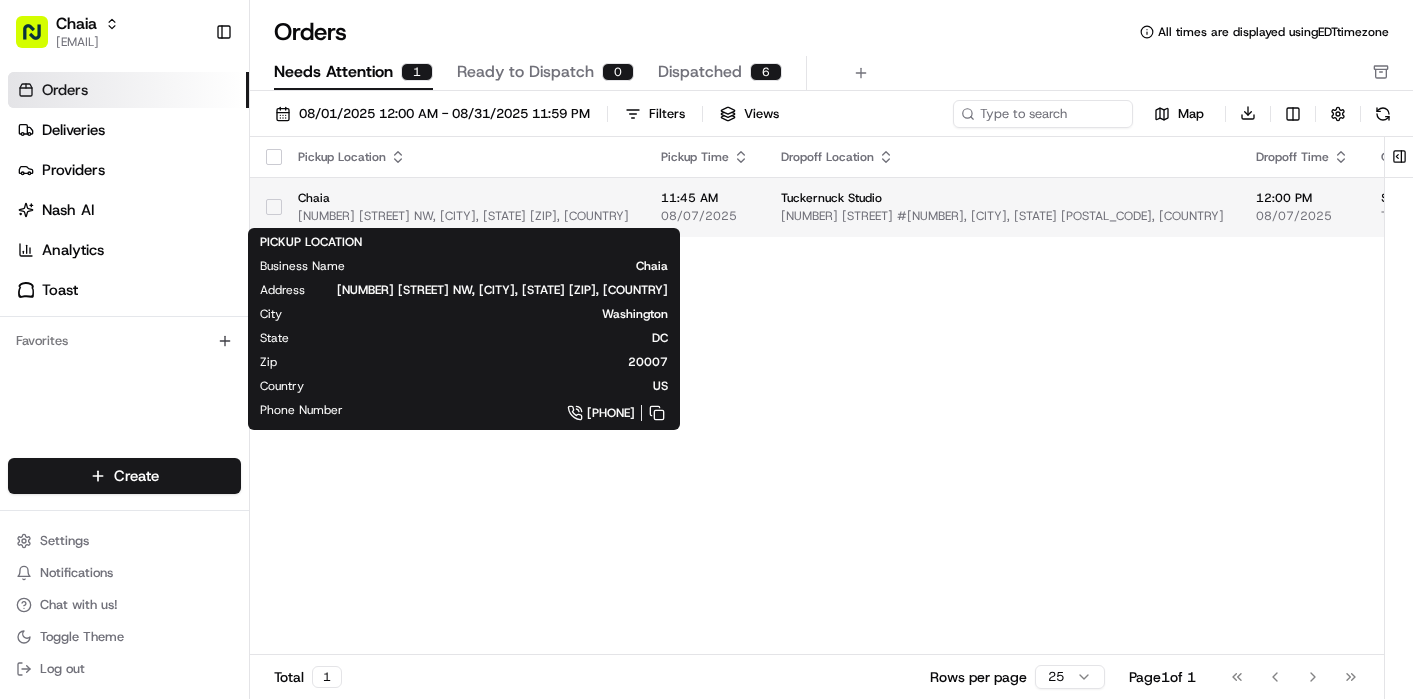 click on "Chaia" at bounding box center [463, 198] 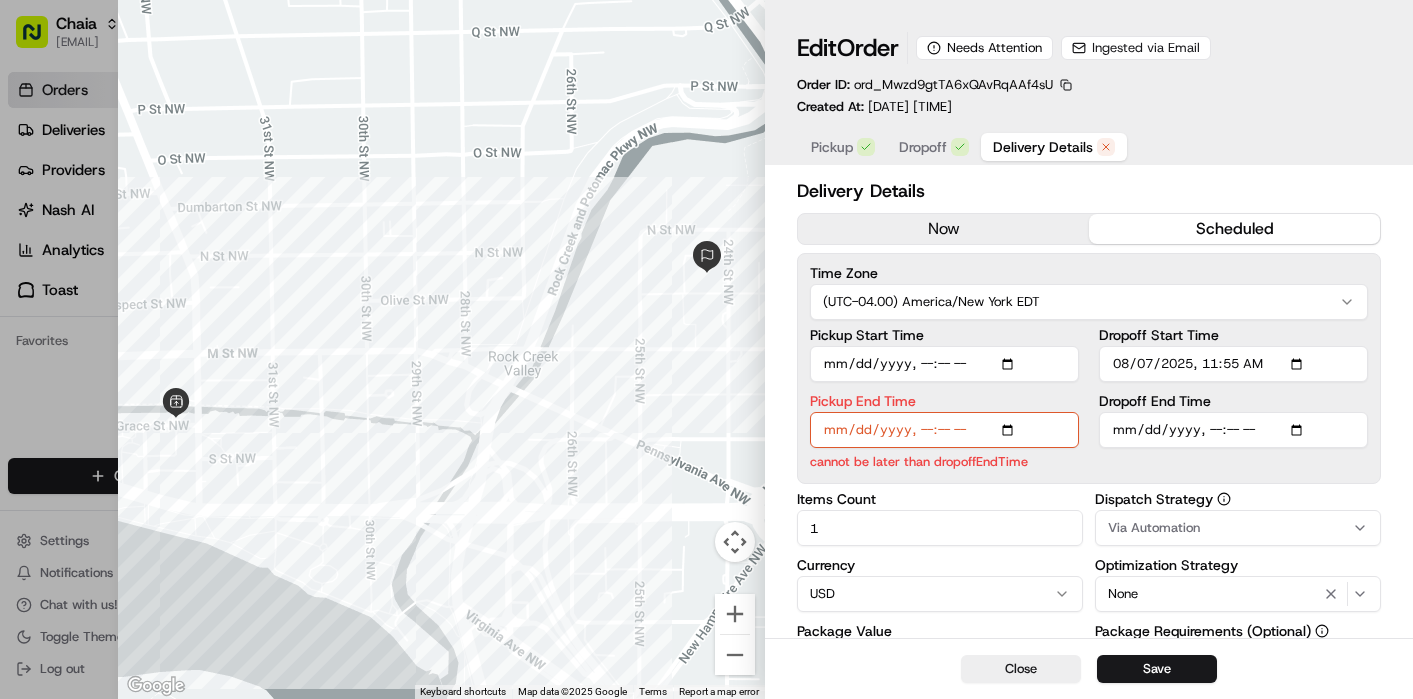 click on "Pickup End Time" at bounding box center (944, 430) 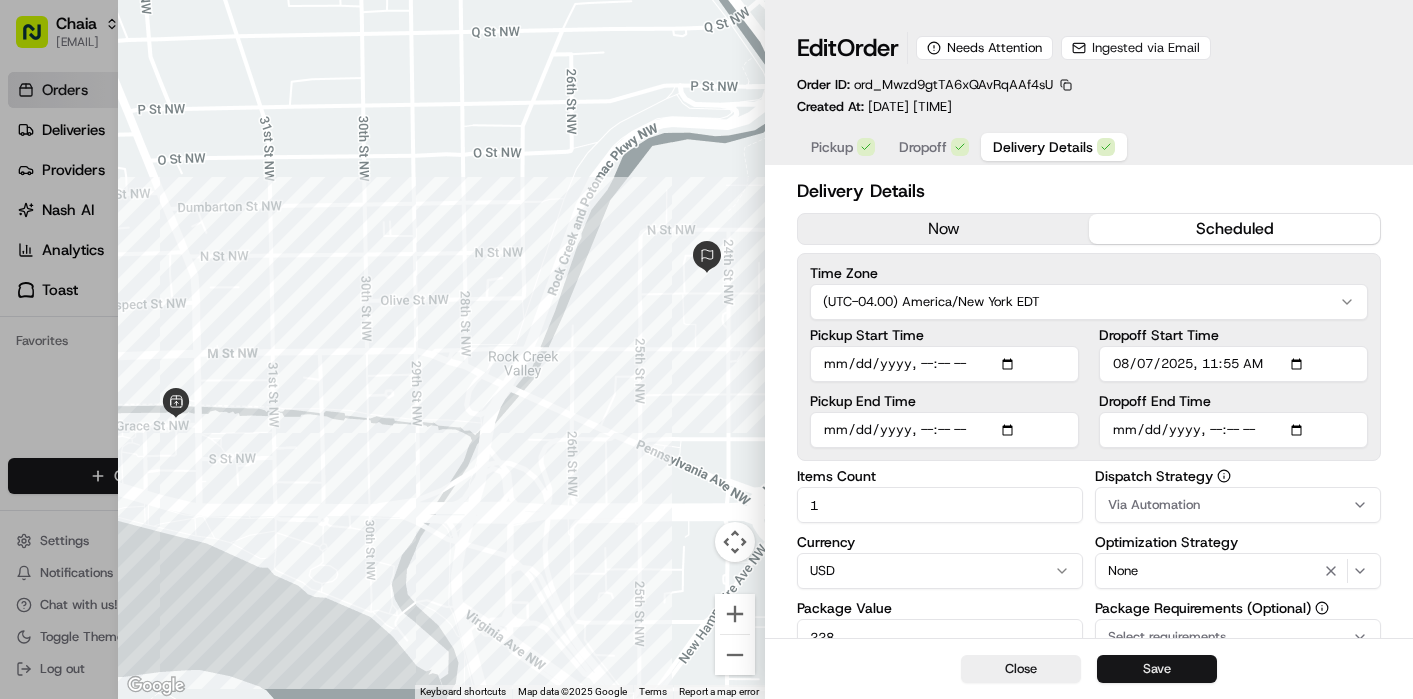 click on "Save" at bounding box center (1157, 669) 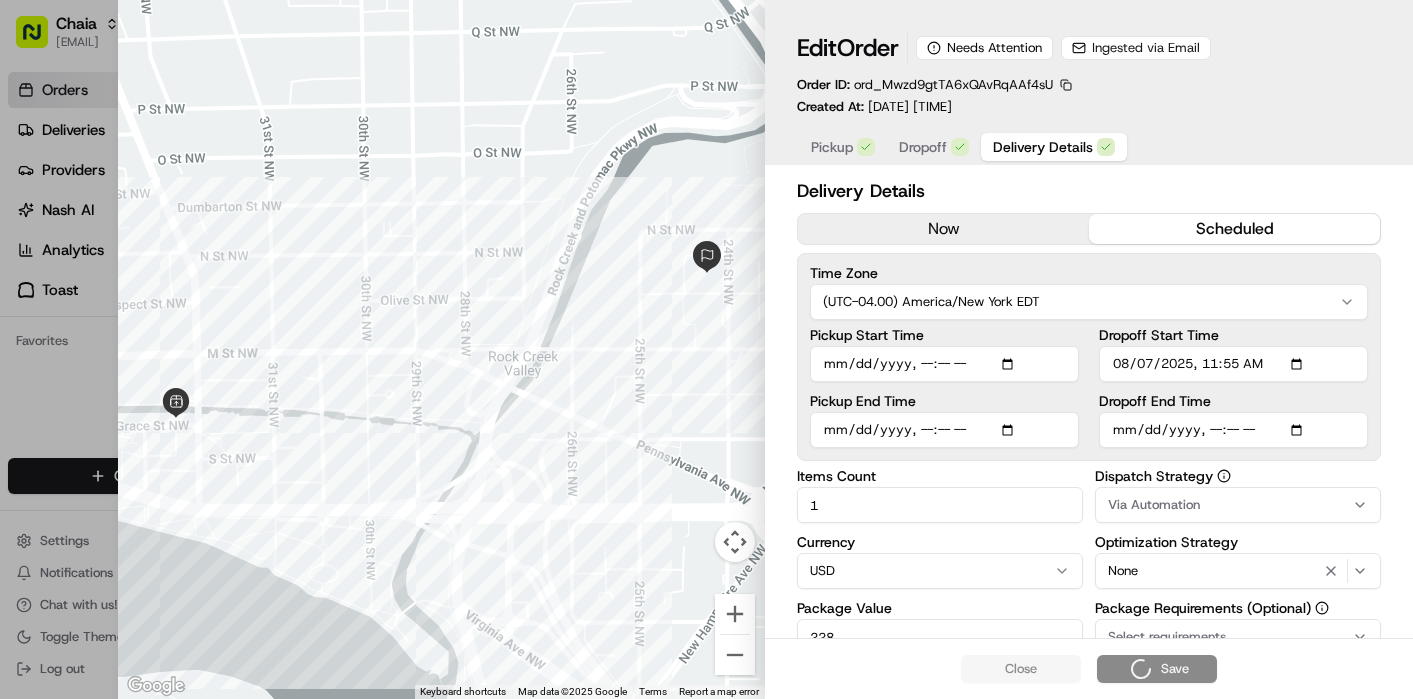 type 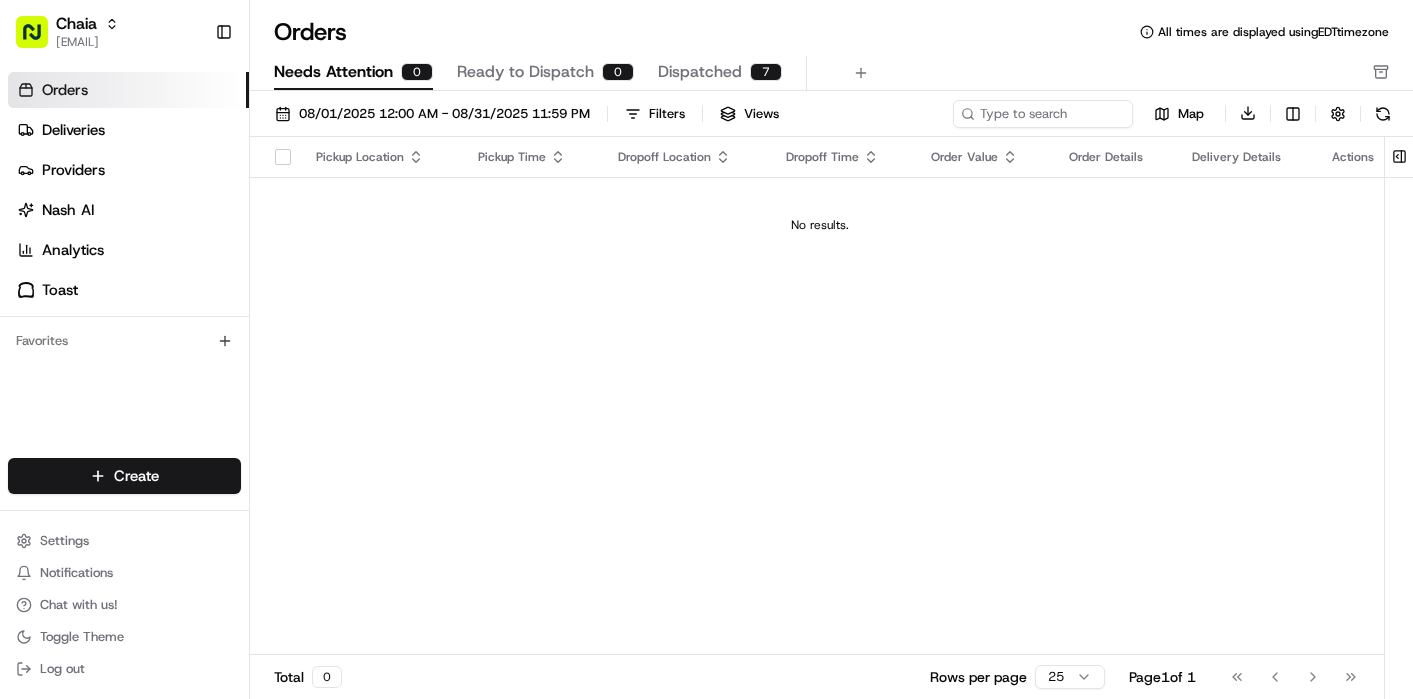 click on "Dispatched 7" at bounding box center [720, 73] 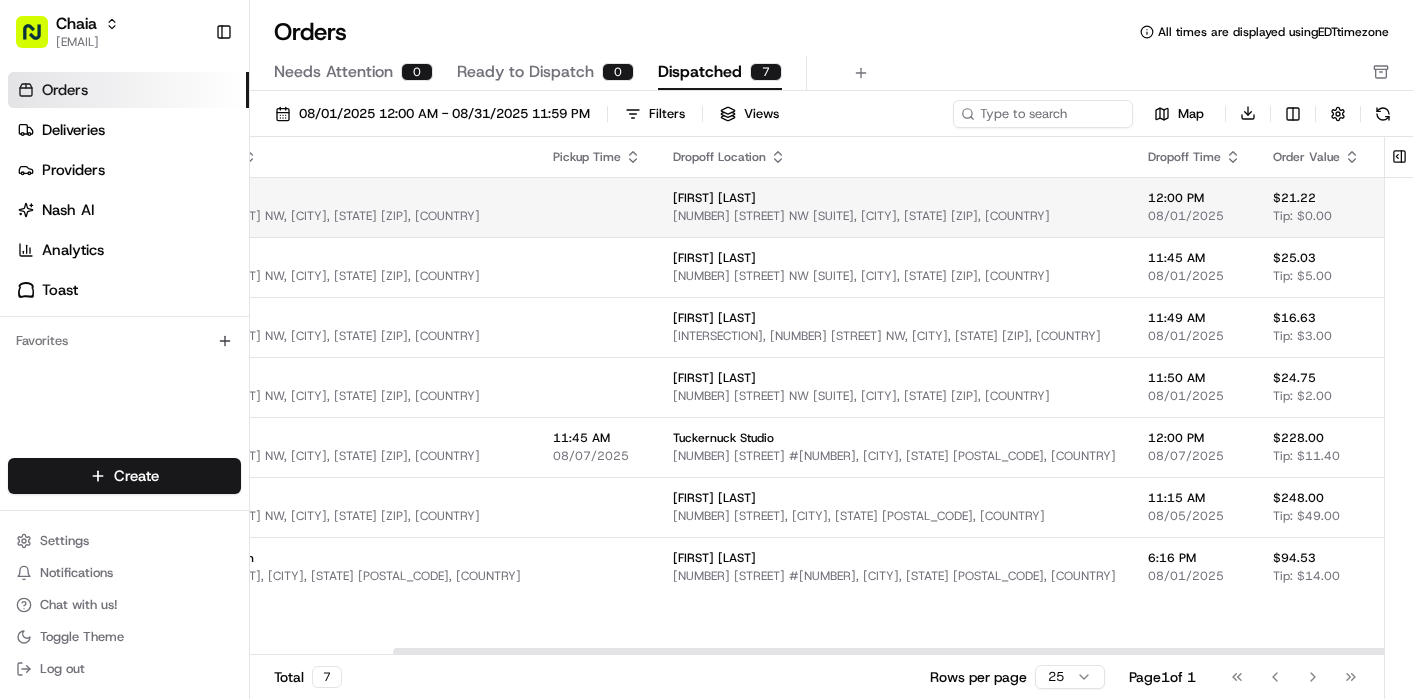 scroll, scrollTop: 0, scrollLeft: 244, axis: horizontal 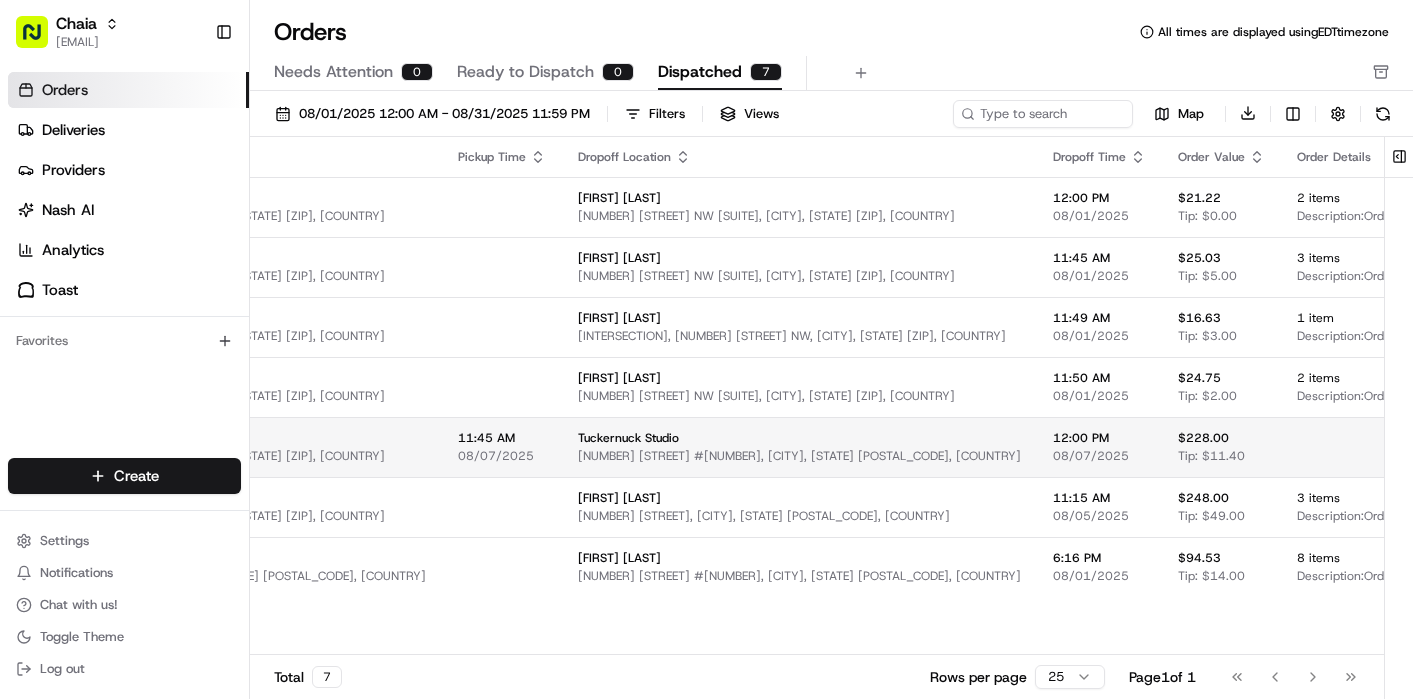 click on "Chaia bettina@example.com Toggle Sidebar Orders Deliveries Providers Nash AI Analytics Toast Favorites Main Menu Members & Organization Organization Users Roles Preferences Customization Tracking Orchestration Automations Dispatch Strategy Locations Pickup Locations Dropoff Locations Billing Billing Refund Requests Integrations Notification Triggers Webhooks API Keys Request Logs Create Settings Notifications Chat with us! Toggle Theme Log out Orders All times are displayed using  EDT  timezone Needs Attention 0 Ready to Dispatch 0 Dispatched 7 [DATE] [TIME] Filters Views Map Download Pickup Location Pickup Time Dropoff Location Dropoff Time Order Value Order Details Delivery Details Actions Chaia Chinatown [NUMBER] [STREET], [CITY], [STATE] [POSTAL_CODE], [COUNTRY] [FIRST] [LAST] [NUMBER] [STREET] [CITY], [STATE] [POSTAL_CODE], [COUNTRY] [TIME] [DATE] $ [PRICE] Tip: $ [PRICE] [NUMBER]  items Description:  Order number: [NUMBER] for [FIRST] [LAST] View Job Chaia Chinatown [NUMBER] [STREET], [CITY], [STATE] [POSTAL_CODE], [COUNTRY]" at bounding box center [706, 349] 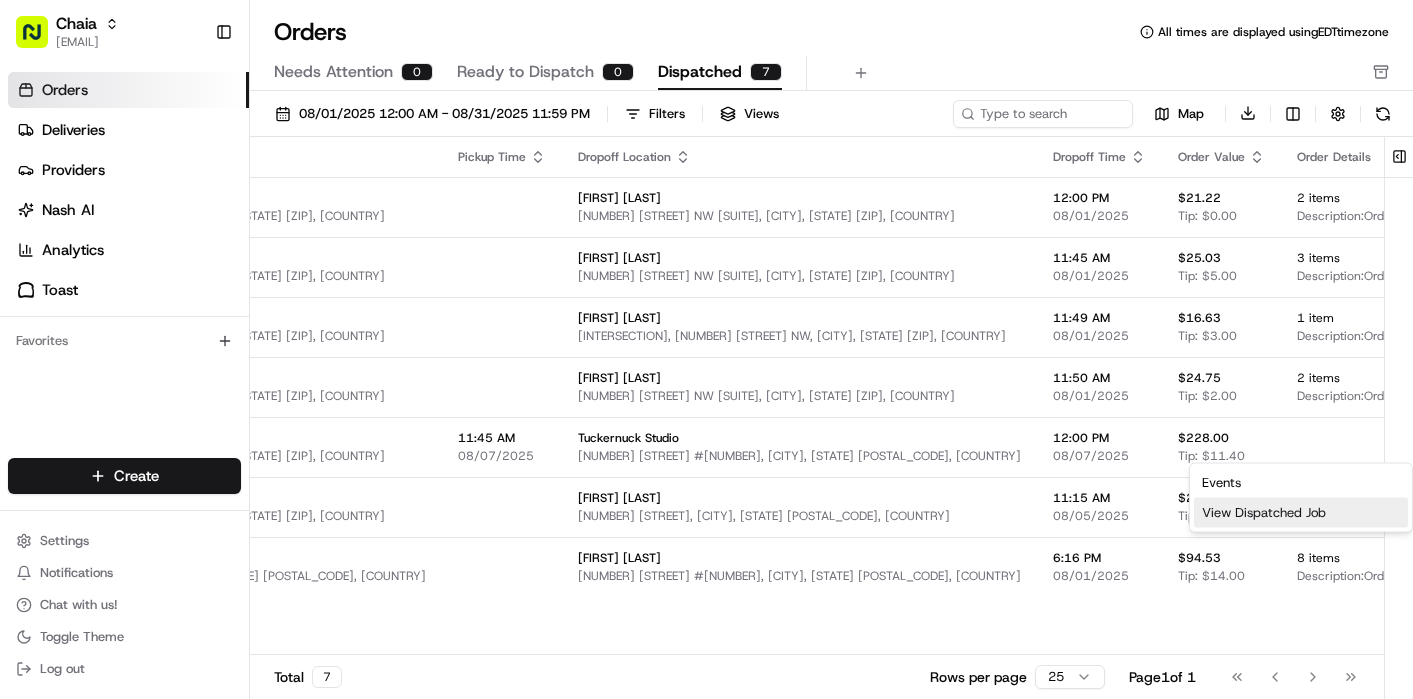 click on "View Dispatched Job" at bounding box center (1301, 513) 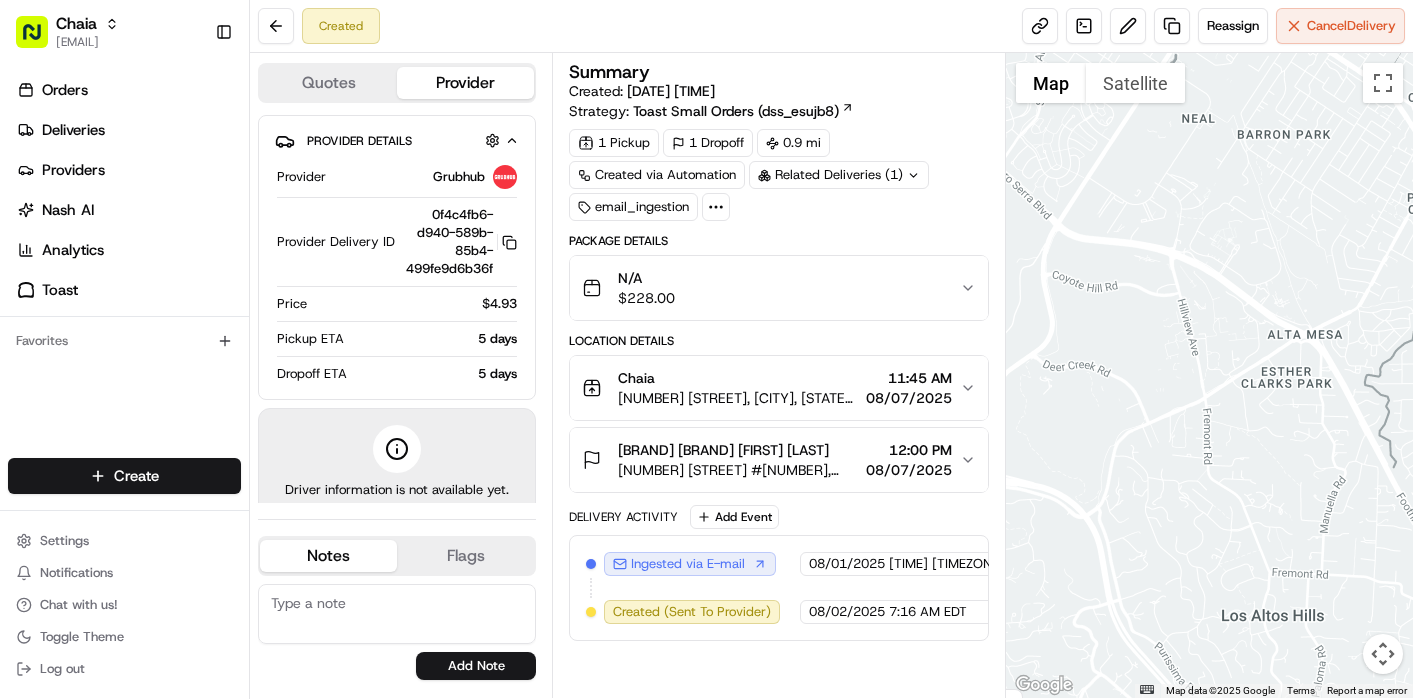 scroll, scrollTop: 0, scrollLeft: 0, axis: both 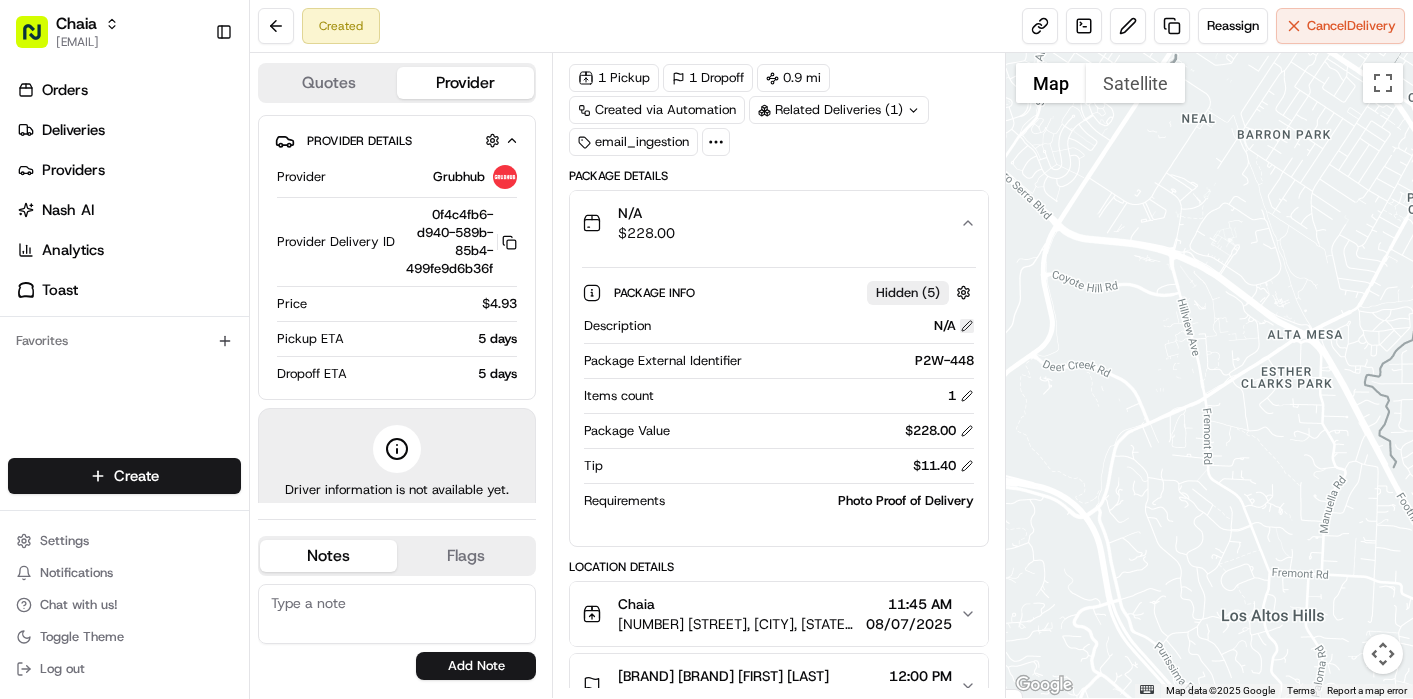 click at bounding box center [967, 326] 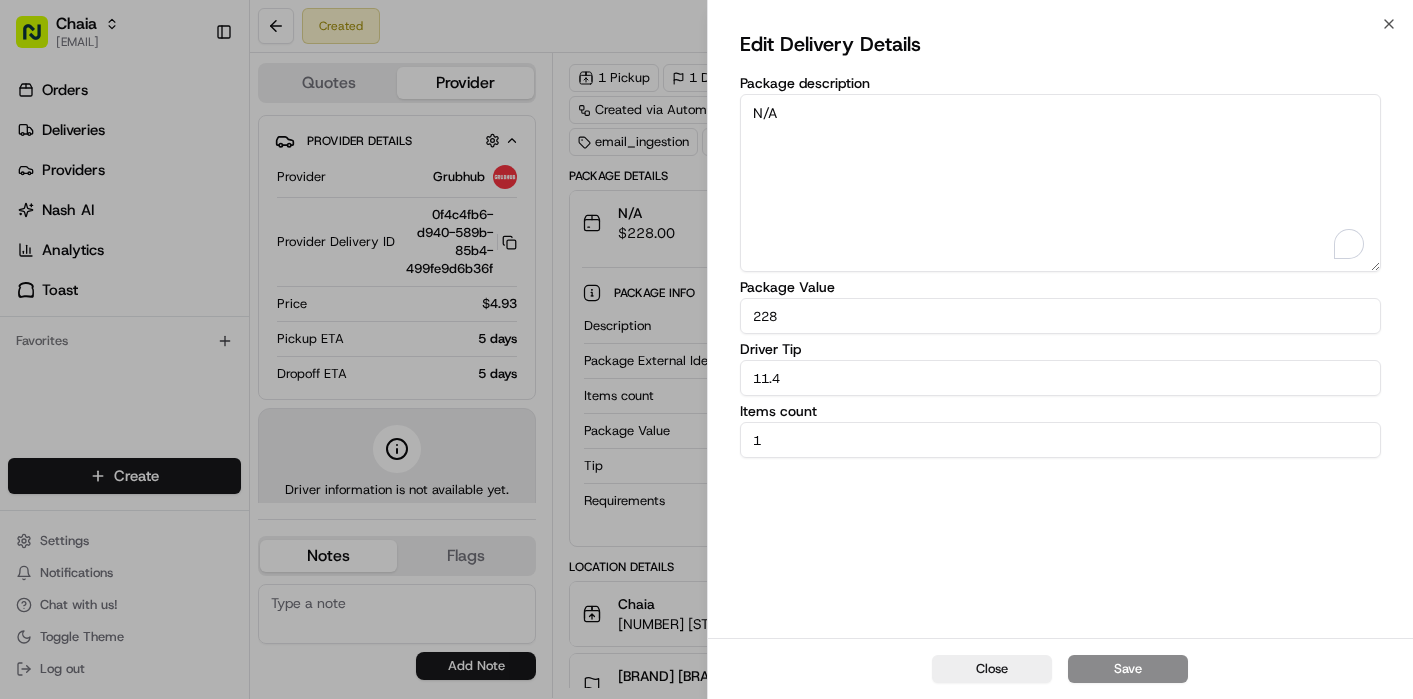 drag, startPoint x: 796, startPoint y: 119, endPoint x: 740, endPoint y: 117, distance: 56.0357 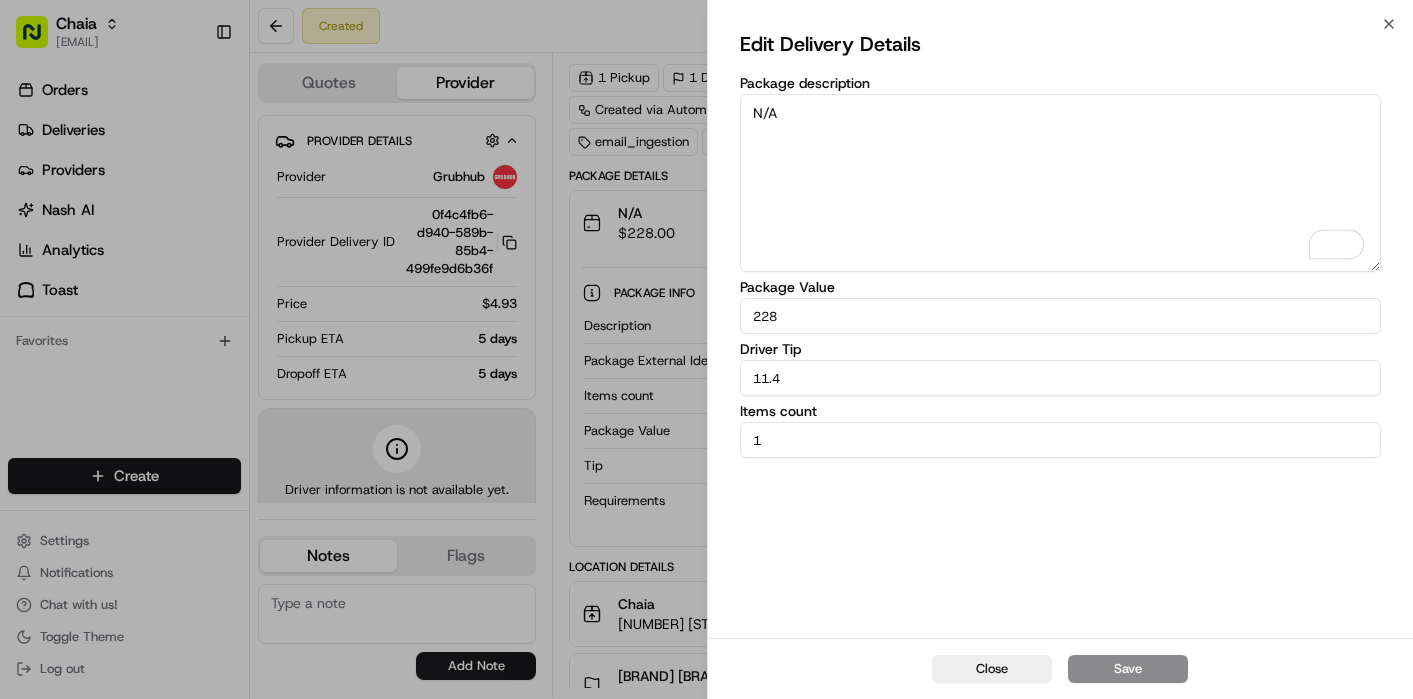 paste on "1
16-Mix & Match Quesadillas Tray @ $90.00
View more details
$90.00
1
Large Taco Box @ $110.00
View more details
Vegetables: Creamy Kale & Potato, Skillet Sweet Corn Taco
$110.00
1
Chips & Salsa de Árbol @ $28.00
Size: Large
View more details
$28.00" 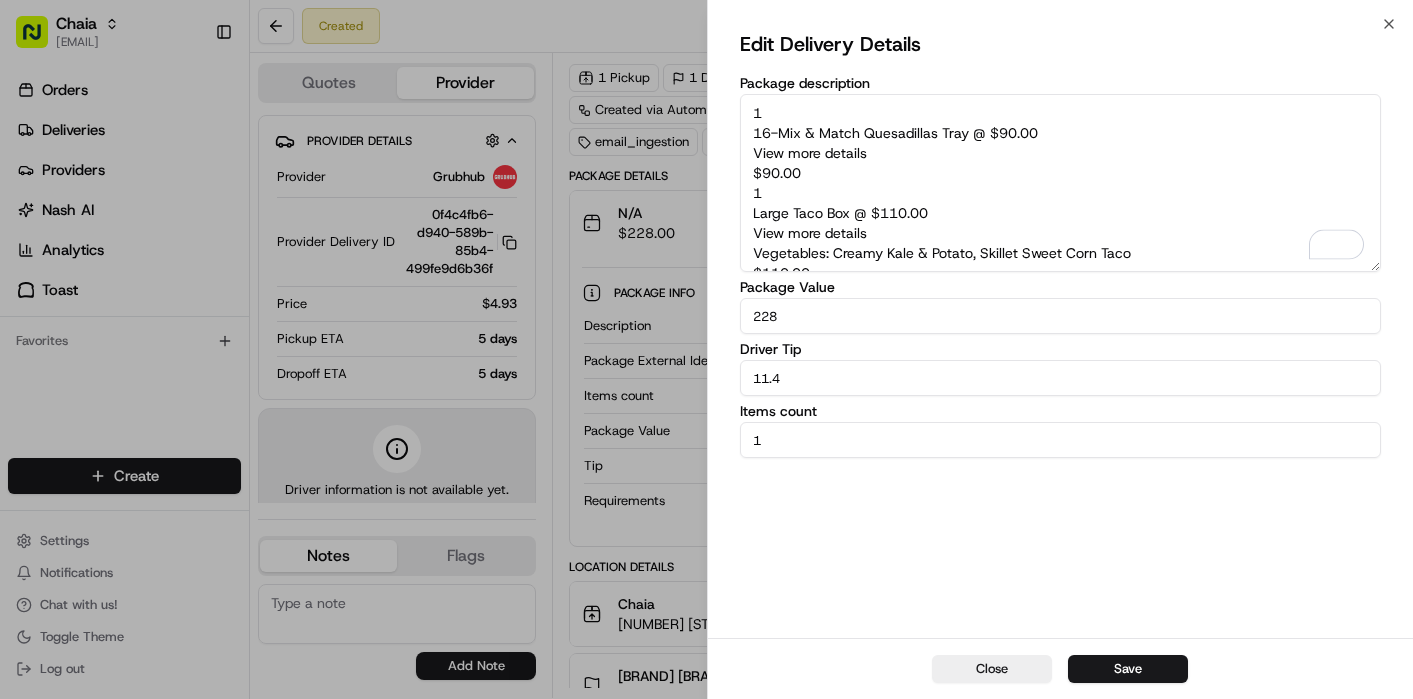 scroll, scrollTop: 111, scrollLeft: 0, axis: vertical 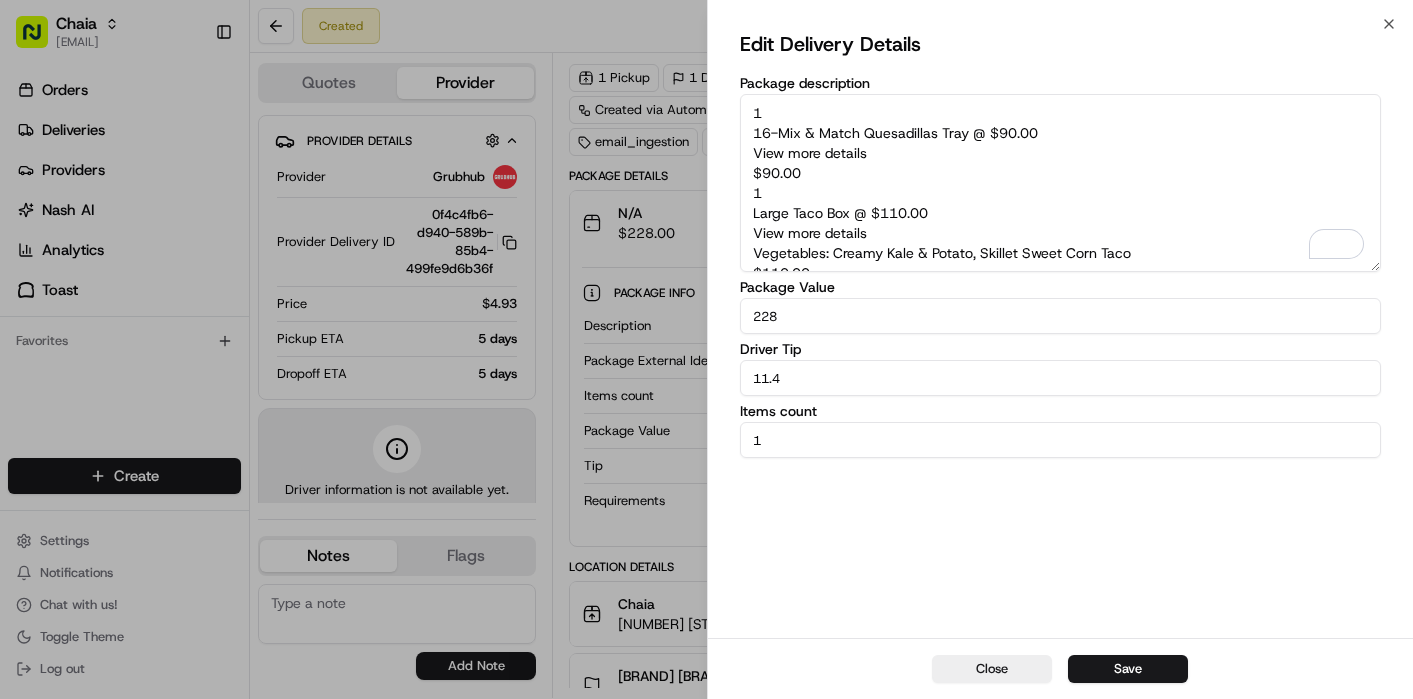 click on "1
16-Mix & Match Quesadillas Tray @ $90.00
View more details
$90.00
1
Large Taco Box @ $110.00
View more details
Vegetables: Creamy Kale & Potato, Skillet Sweet Corn Taco
$110.00
1
Chips & Salsa de Árbol @ $28.00
Size: Large
View more details
$28.00" at bounding box center [1061, 183] 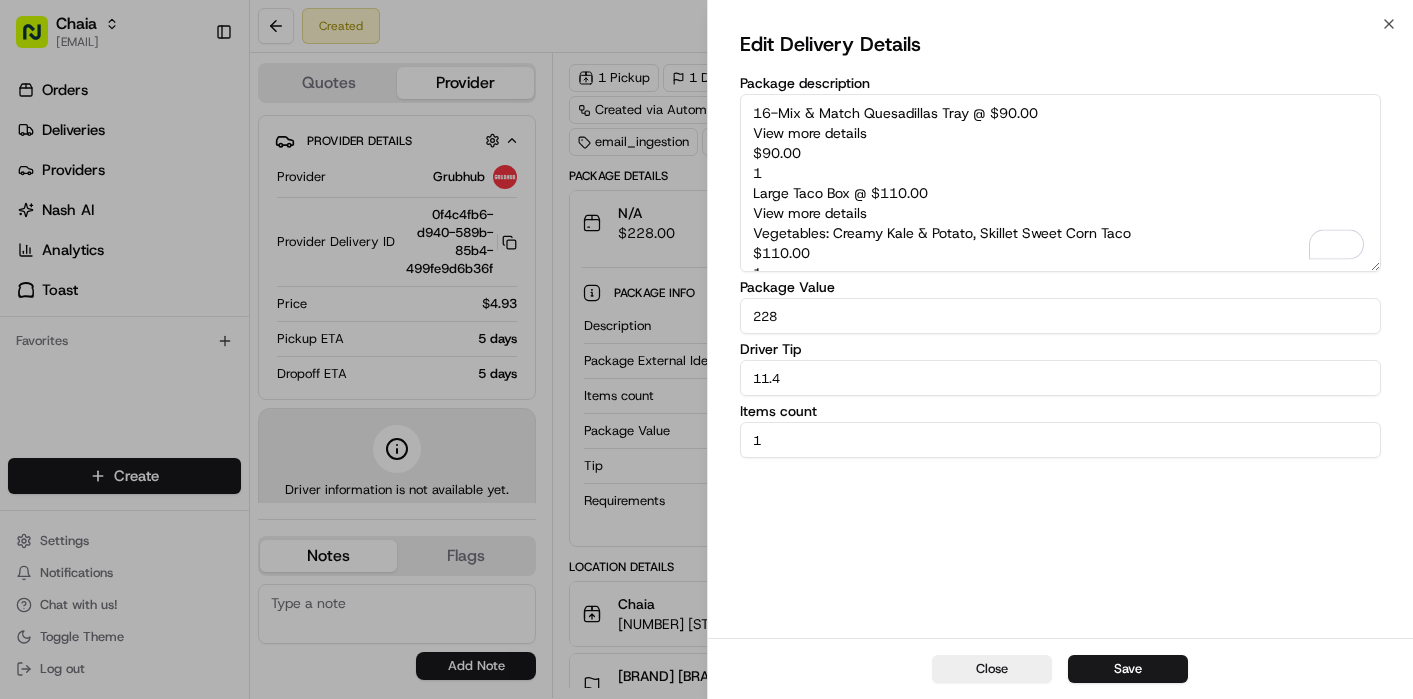 click on "16-Mix & Match Quesadillas Tray @ $90.00
View more details
$90.00
1
Large Taco Box @ $110.00
View more details
Vegetables: Creamy Kale & Potato, Skillet Sweet Corn Taco
$110.00
1
Chips & Salsa de Árbol @ $28.00
Size: Large
View more details
$28.00" at bounding box center (1061, 183) 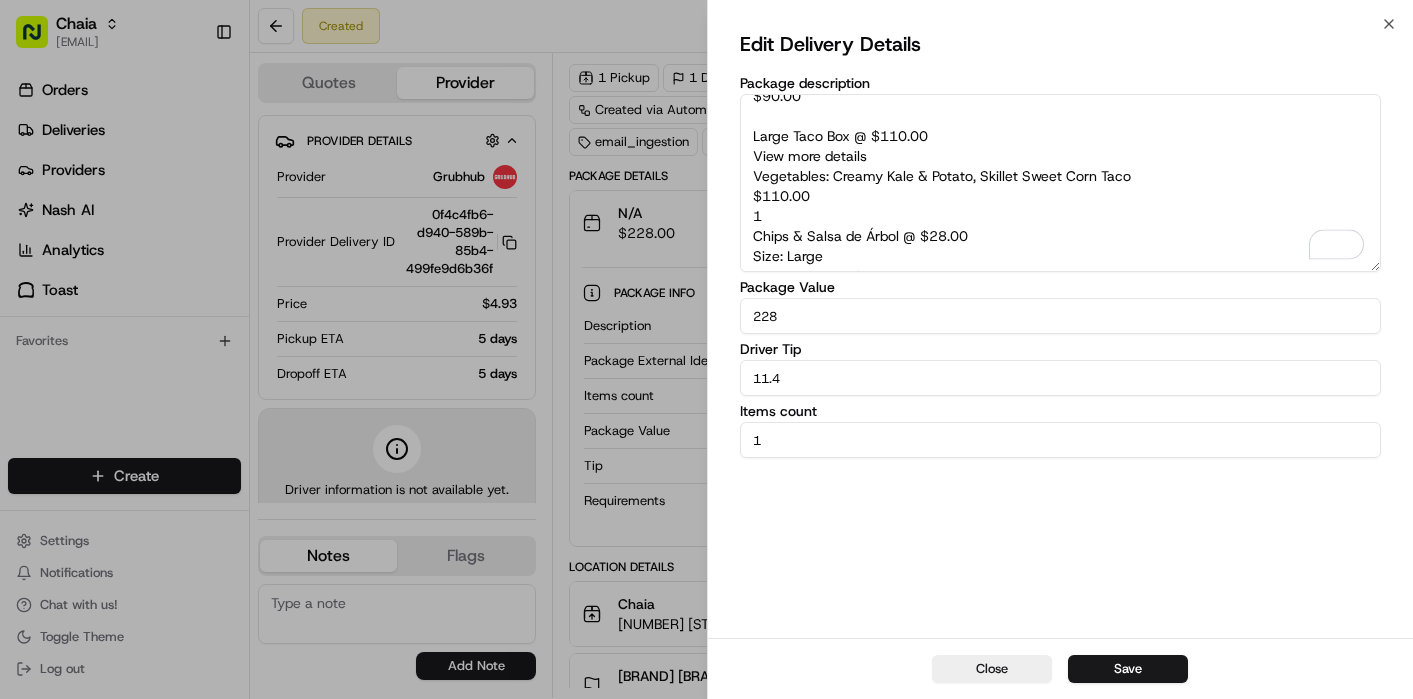 click on "16-Mix & Match Quesadillas Tray @ $90.00
View more details
$90.00
Large Taco Box @ $110.00
View more details
Vegetables: Creamy Kale & Potato, Skillet Sweet Corn Taco
$110.00
1
Chips & Salsa de Árbol @ $28.00
Size: Large
View more details
$28.00" at bounding box center [1061, 183] 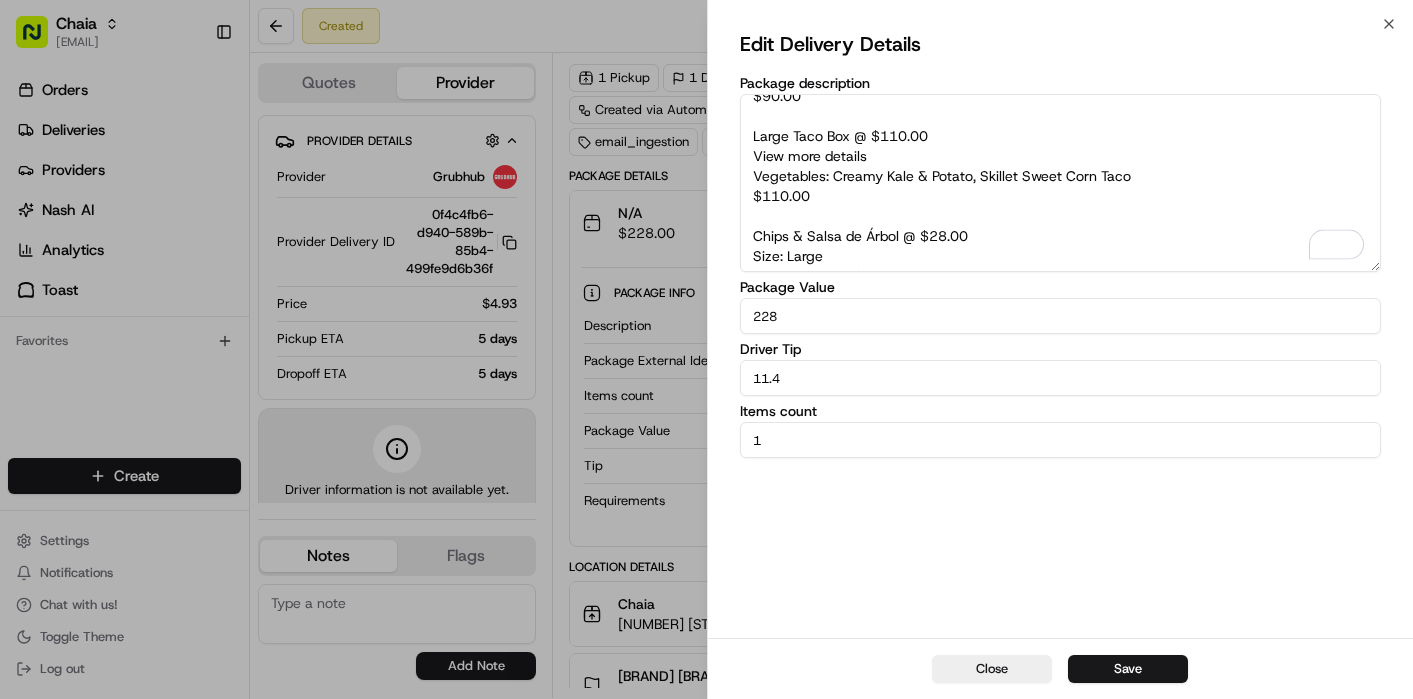 drag, startPoint x: 841, startPoint y: 211, endPoint x: 746, endPoint y: 211, distance: 95 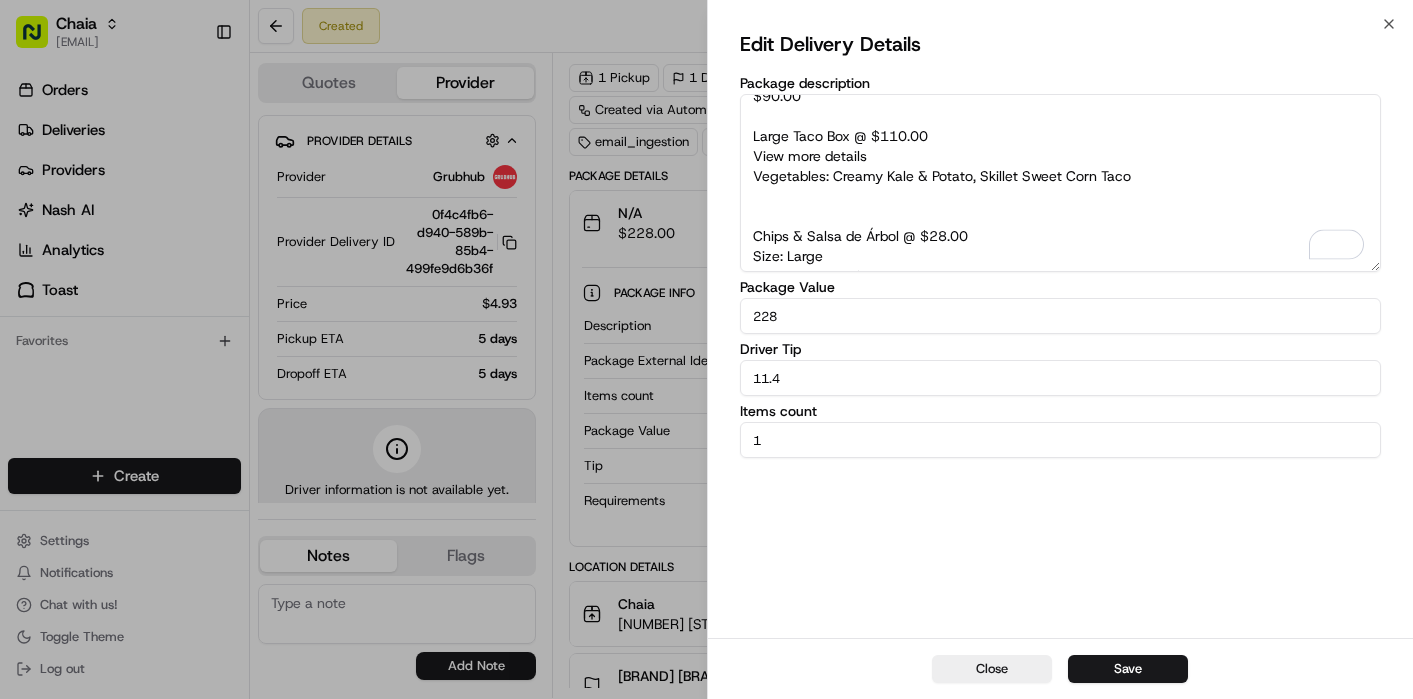 drag, startPoint x: 811, startPoint y: 116, endPoint x: 745, endPoint y: 116, distance: 66 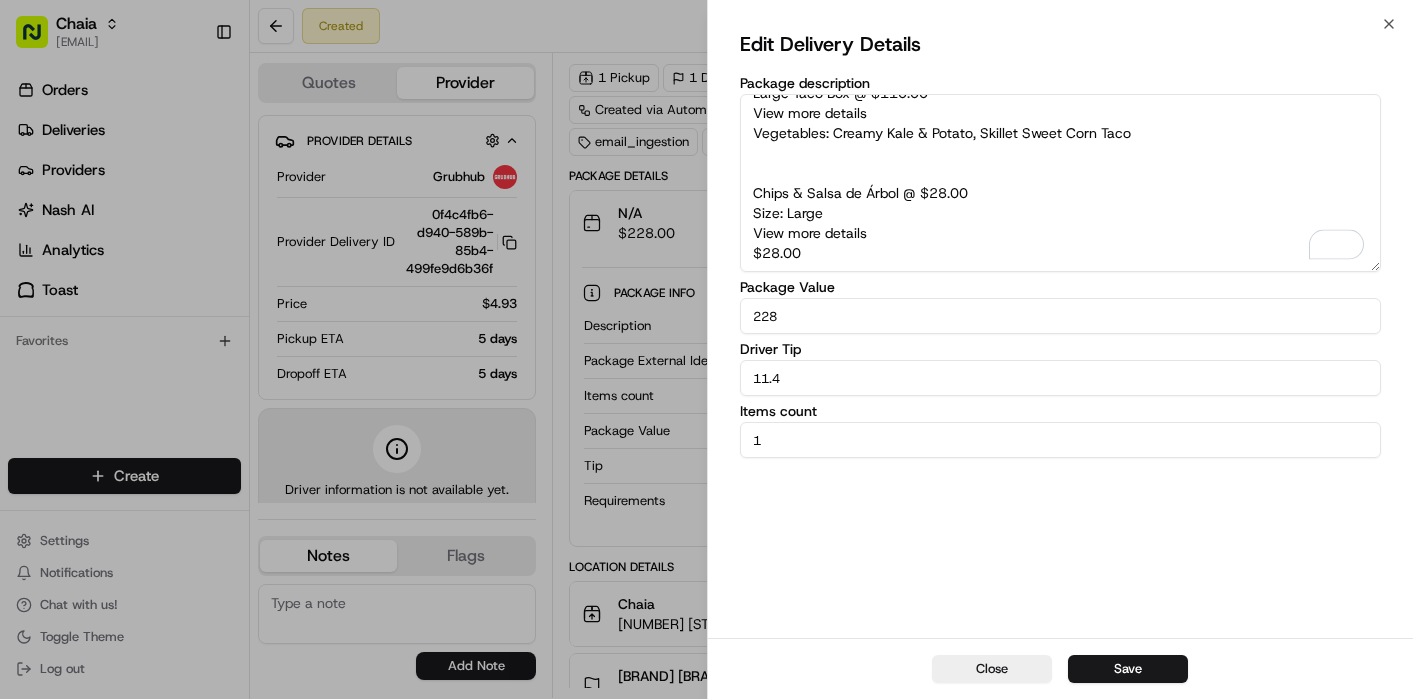 drag, startPoint x: 811, startPoint y: 252, endPoint x: 740, endPoint y: 252, distance: 71 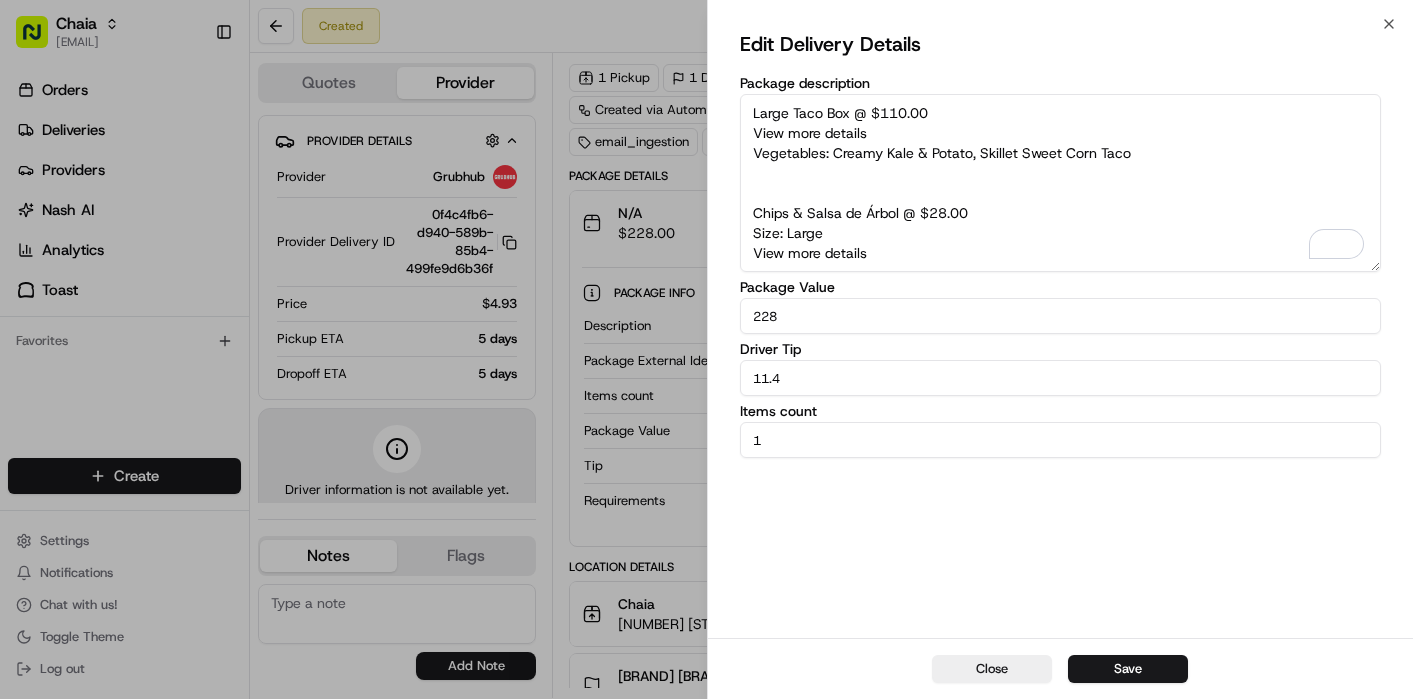 drag, startPoint x: 872, startPoint y: 240, endPoint x: 754, endPoint y: 232, distance: 118.270874 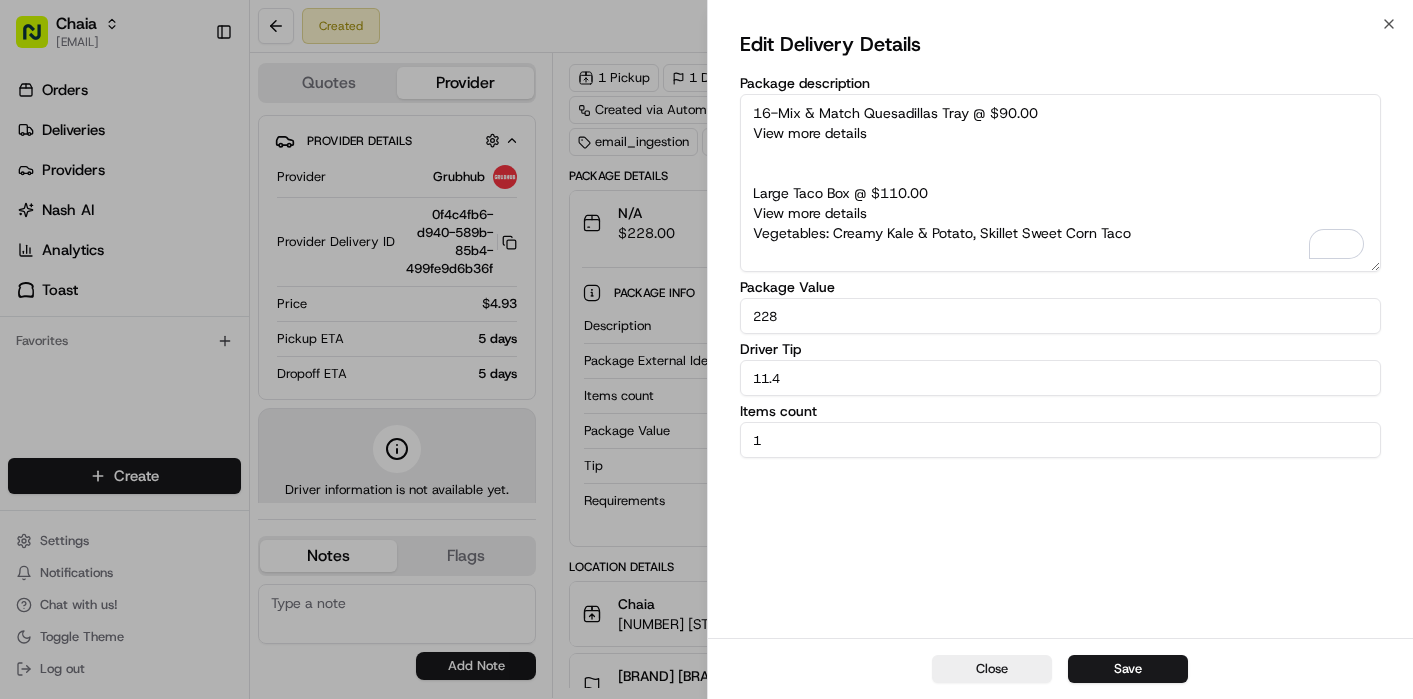 drag, startPoint x: 873, startPoint y: 234, endPoint x: 741, endPoint y: 234, distance: 132 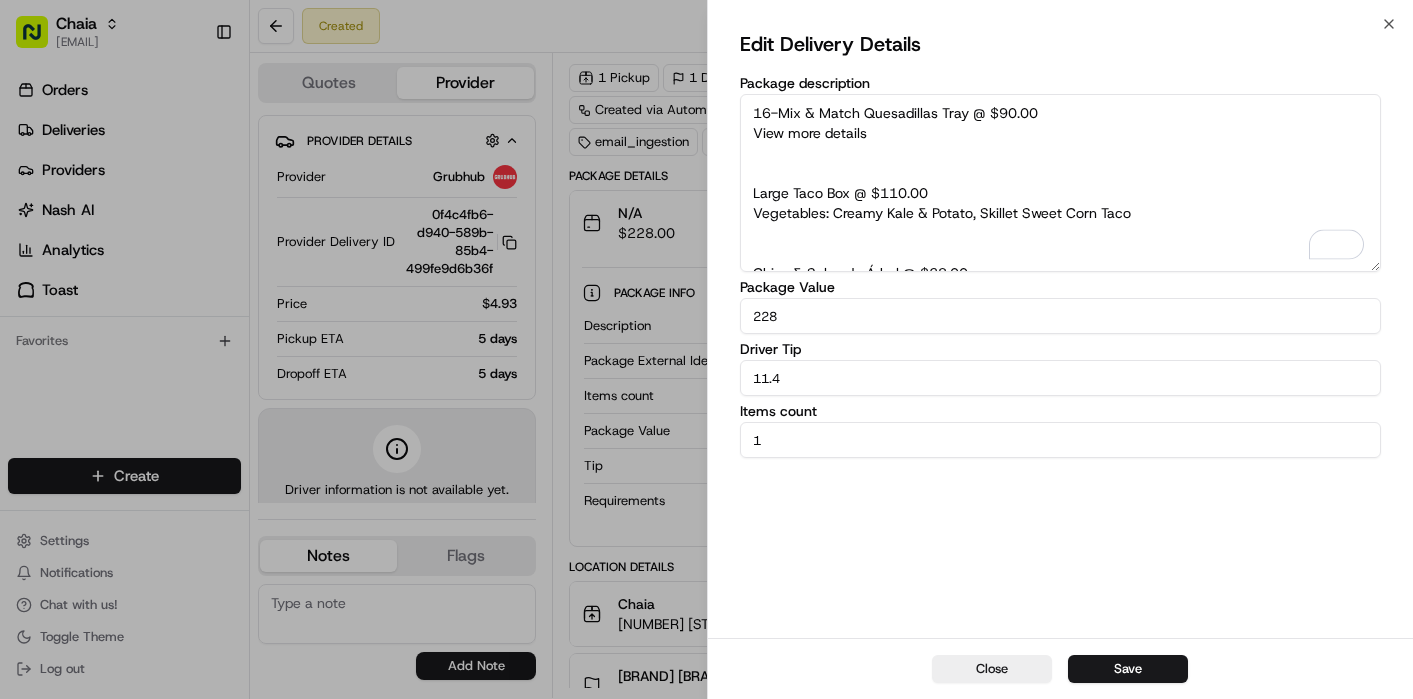 drag, startPoint x: 873, startPoint y: 149, endPoint x: 738, endPoint y: 156, distance: 135.18137 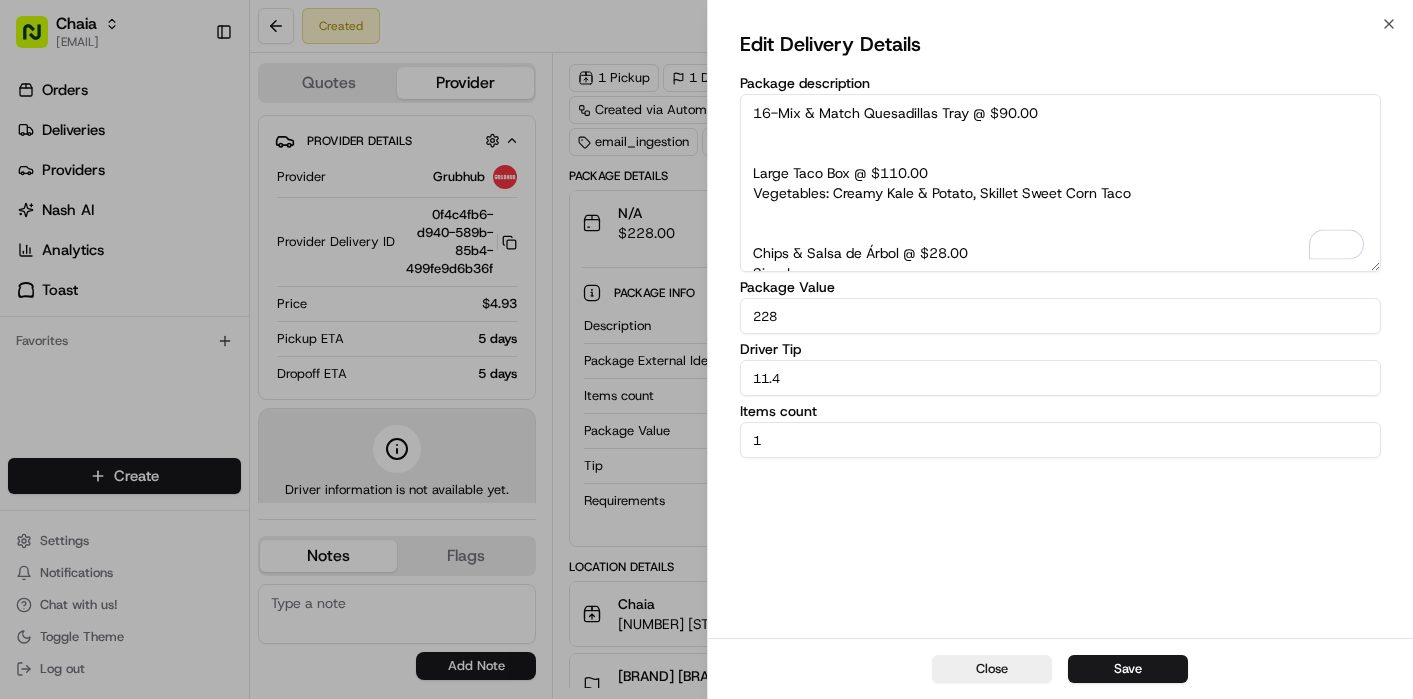 click on "16-Mix & Match Quesadillas Tray @ $90.00
Large Taco Box @ $110.00
Vegetables: Creamy Kale & Potato, Skillet Sweet Corn Taco
Chips & Salsa de Árbol @ $28.00
Size: Large" at bounding box center [1061, 183] 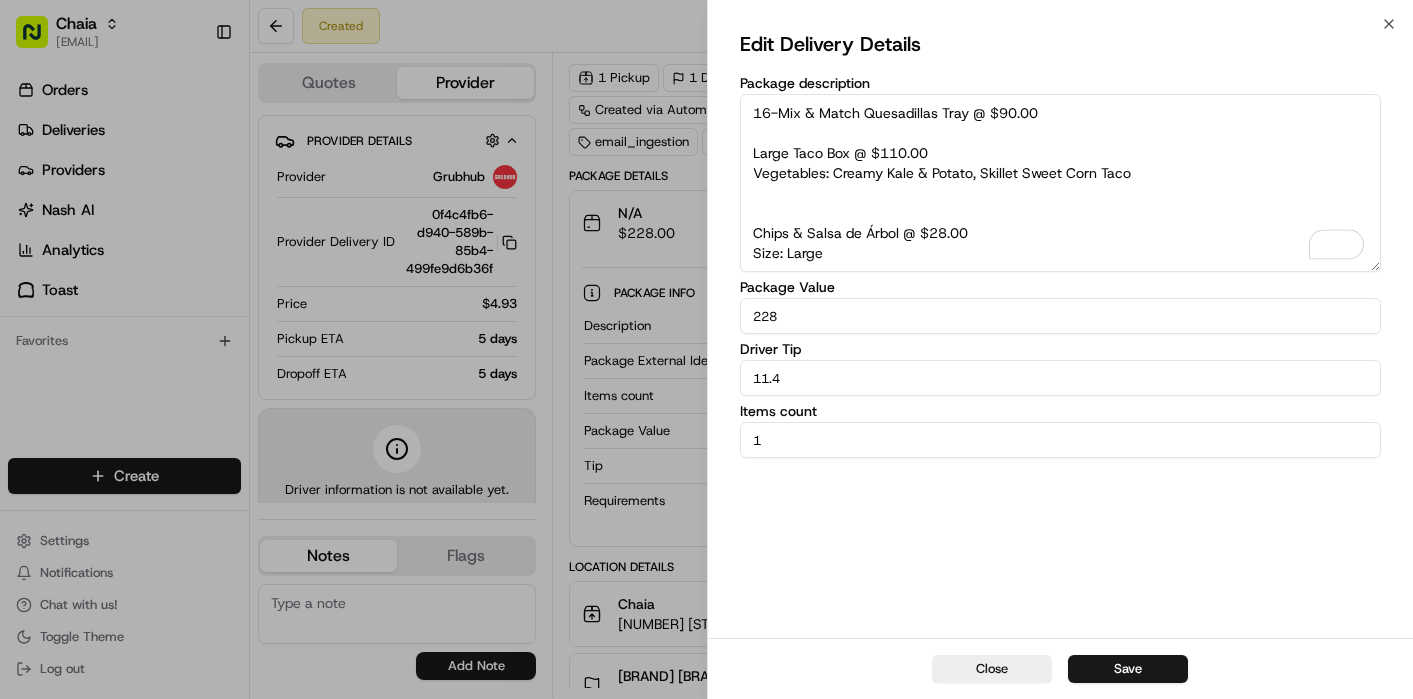 click on "16-Mix & Match Quesadillas Tray @ $90.00
Large Taco Box @ $110.00
Vegetables: Creamy Kale & Potato, Skillet Sweet Corn Taco
Chips & Salsa de Árbol @ $28.00
Size: Large" at bounding box center (1061, 183) 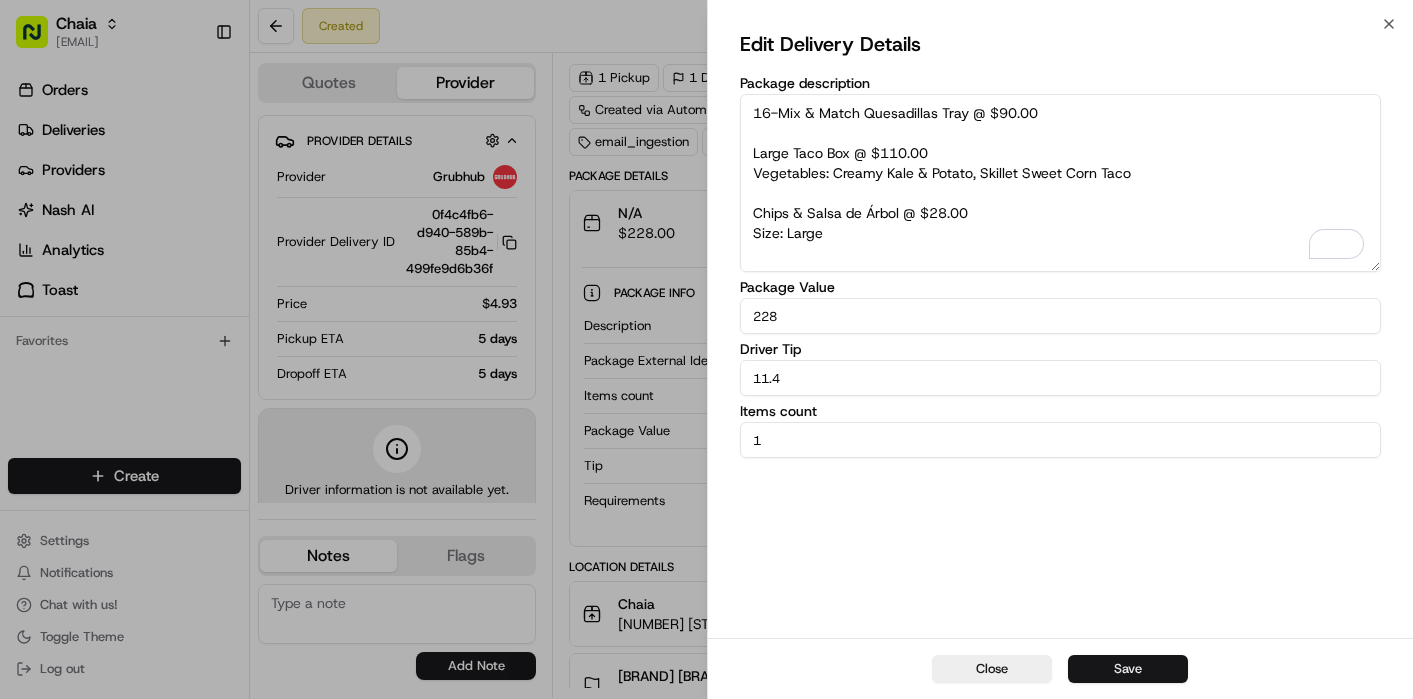 type on "16-Mix & Match Quesadillas Tray @ $90.00
Large Taco Box @ $110.00
Vegetables: Creamy Kale & Potato, Skillet Sweet Corn Taco
Chips & Salsa de Árbol @ $28.00
Size: Large" 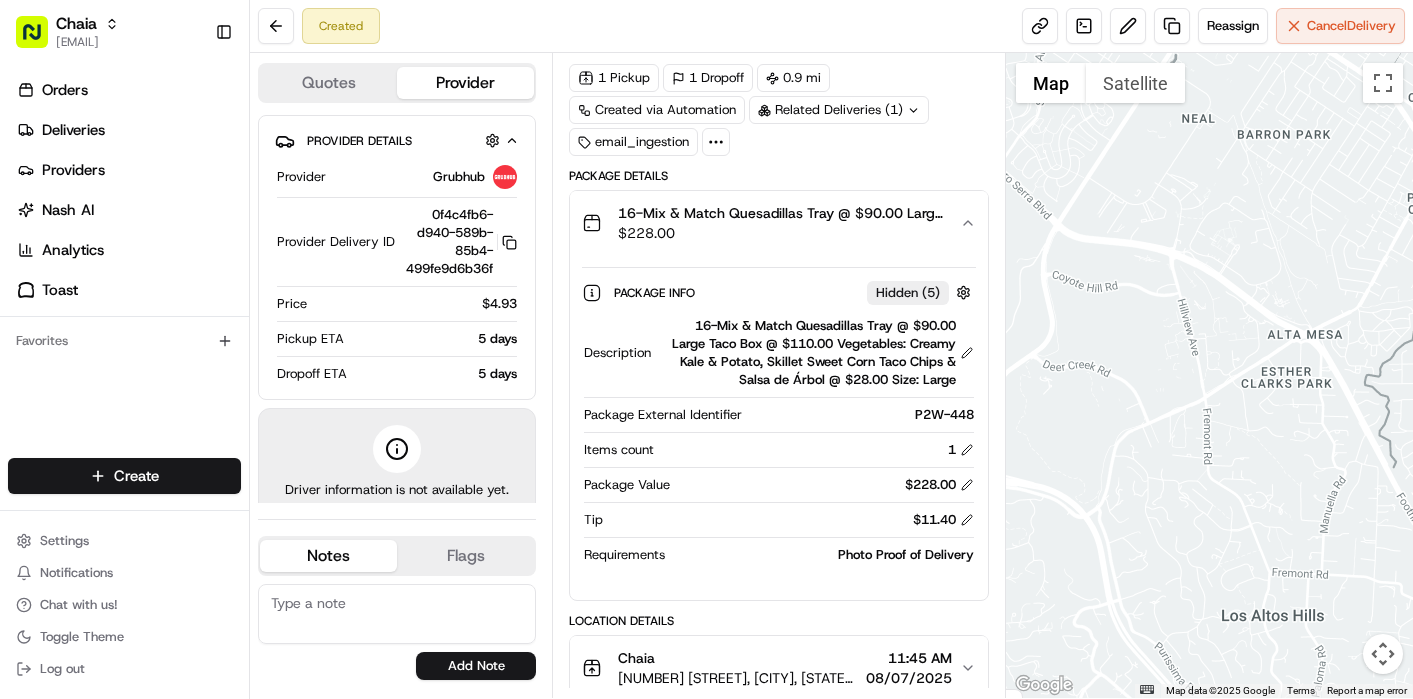 click at bounding box center (1209, 375) 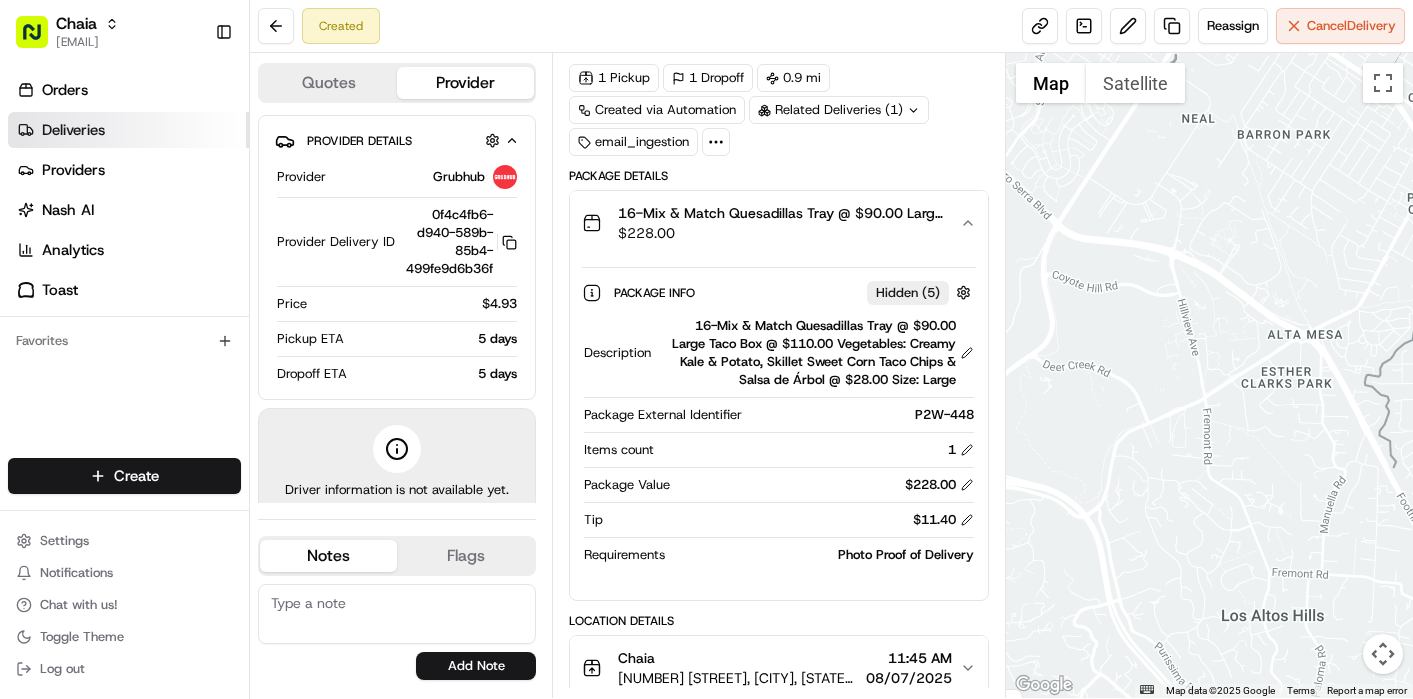 click on "Deliveries" at bounding box center [128, 130] 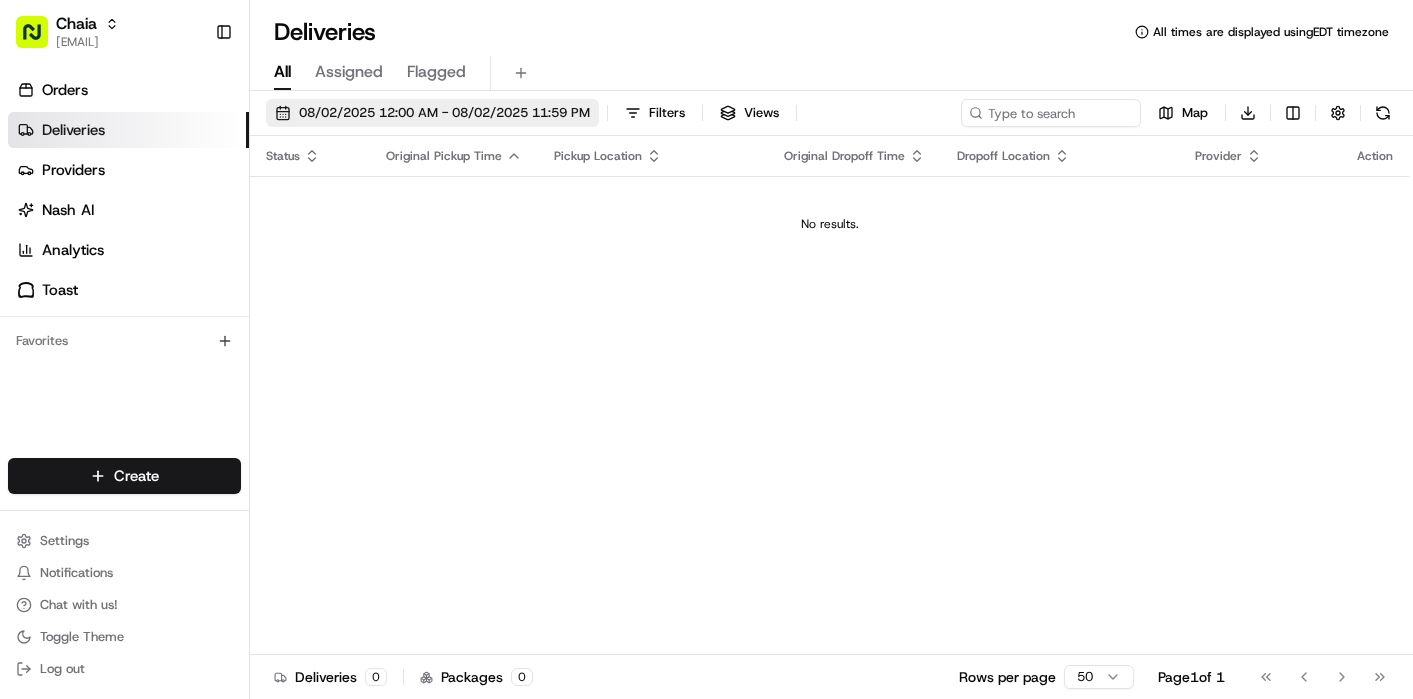 click on "08/02/2025 12:00 AM - 08/02/2025 11:59 PM" at bounding box center [444, 113] 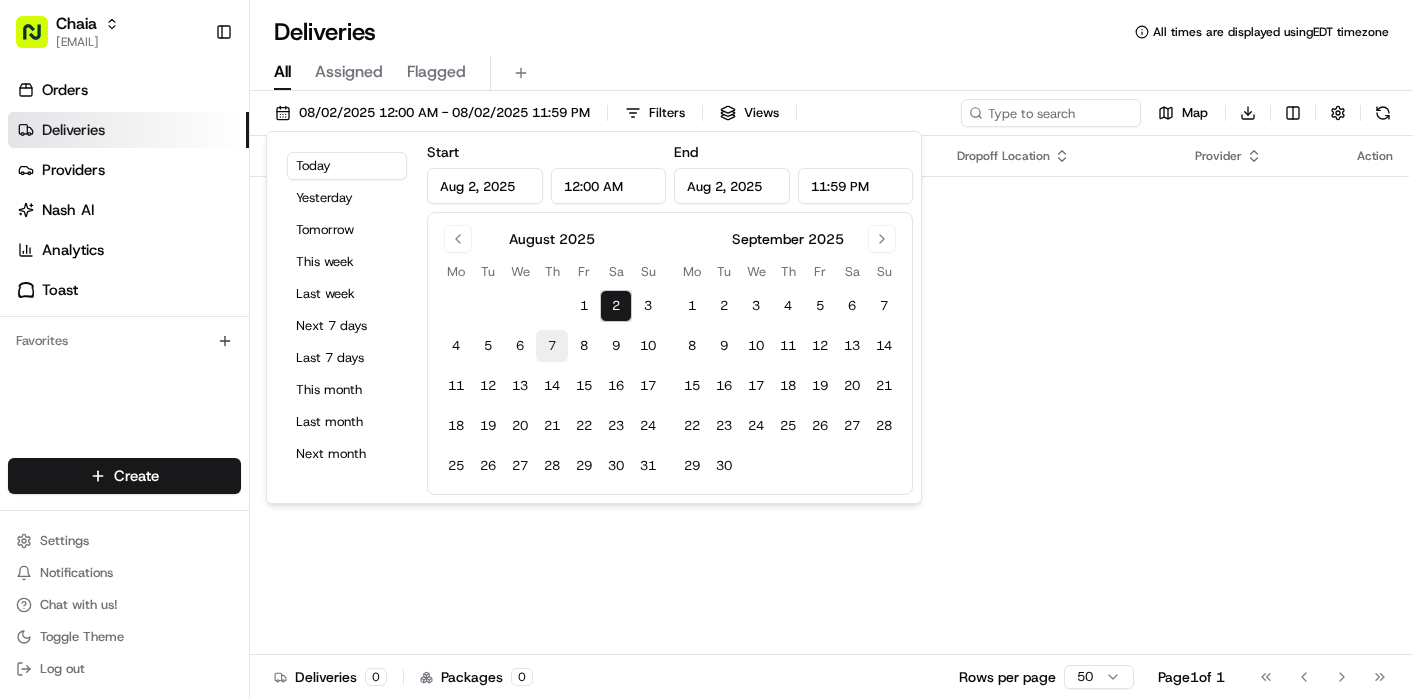 click on "7" at bounding box center (552, 346) 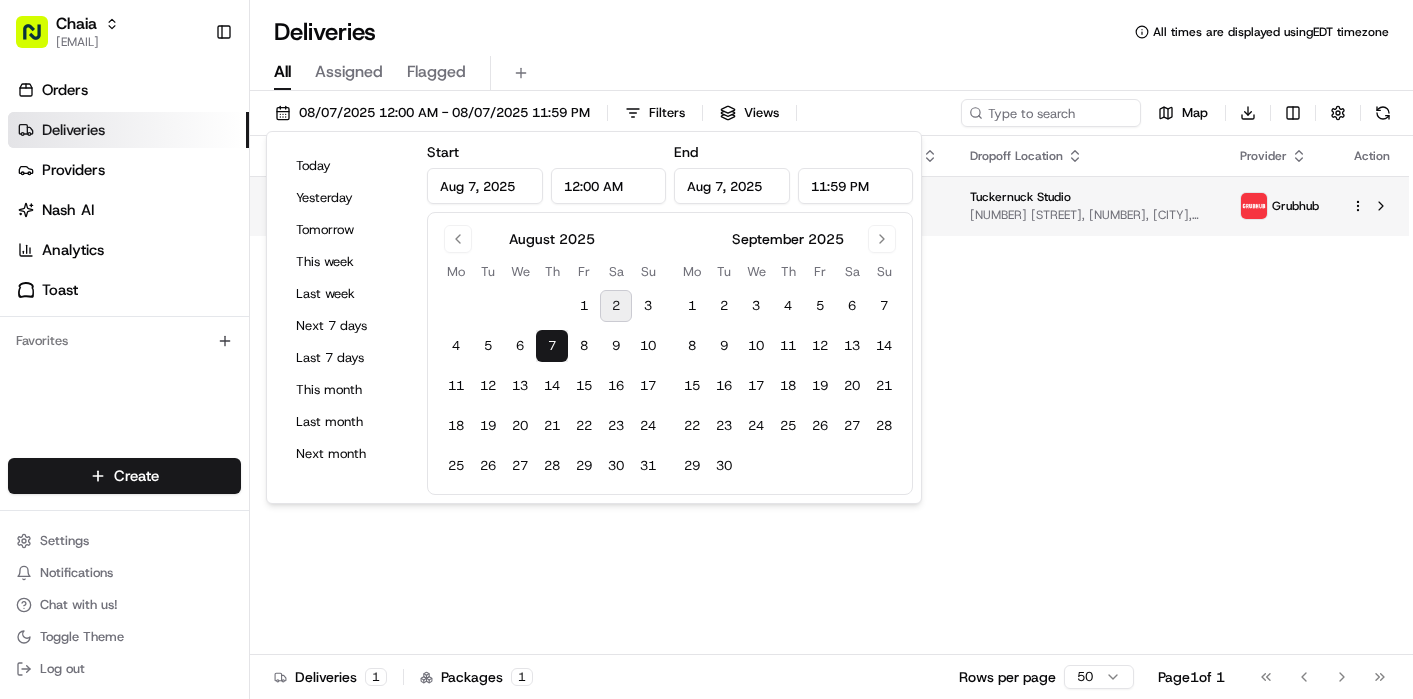 click on "Chaia bettina@chaiatacos.com Toggle Sidebar Orders Deliveries Providers Nash AI Analytics Toast Favorites Main Menu Members & Organization Organization Users Roles Preferences Customization Tracking Orchestration Automations Dispatch Strategy Locations Pickup Locations Dropoff Locations Billing Billing Refund Requests Integrations Notification Triggers Webhooks API Keys Request Logs Create Settings Notifications Chat with us! Toggle Theme Log out Deliveries All times are displayed using  EDT   timezone All Assigned Flagged 08/07/2025 12:00 AM - 08/07/2025 11:59 PM Filters Views Map Download Status Original Pickup Time Pickup Location Original Dropoff Time Dropoff Location Provider Action Created 11:45 AM 08/07/2025 Chaia 3207 Grace St NW, Washington, DC 20007, US 12:00 PM 08/07/2025 Tuckernuck Studio 1250 24th St NW, 250, Washington, DC 20037, US Grubhub Deliveries 1 Packages 1 Rows per page 50 Page  1  of   1 Go to first page Go to previous page Go to next page Go to last page
End" at bounding box center [706, 349] 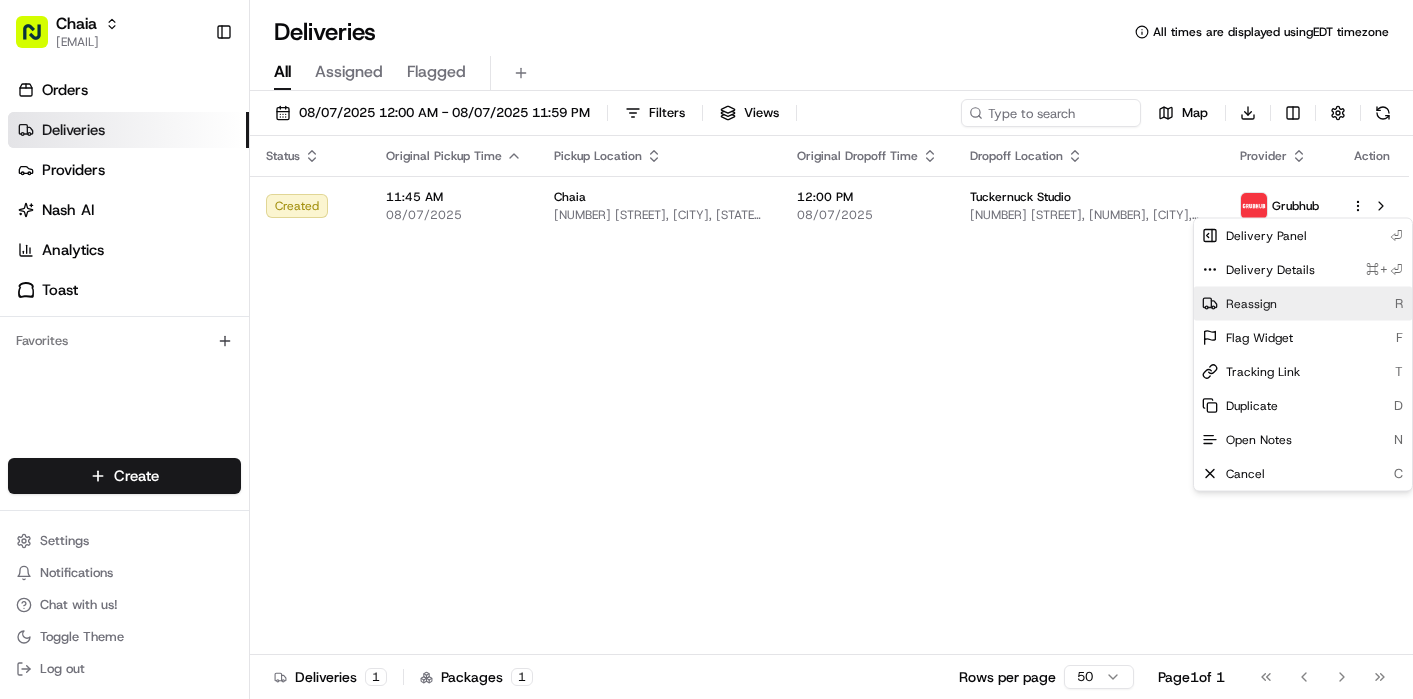 click on "Reassign R" at bounding box center [1303, 304] 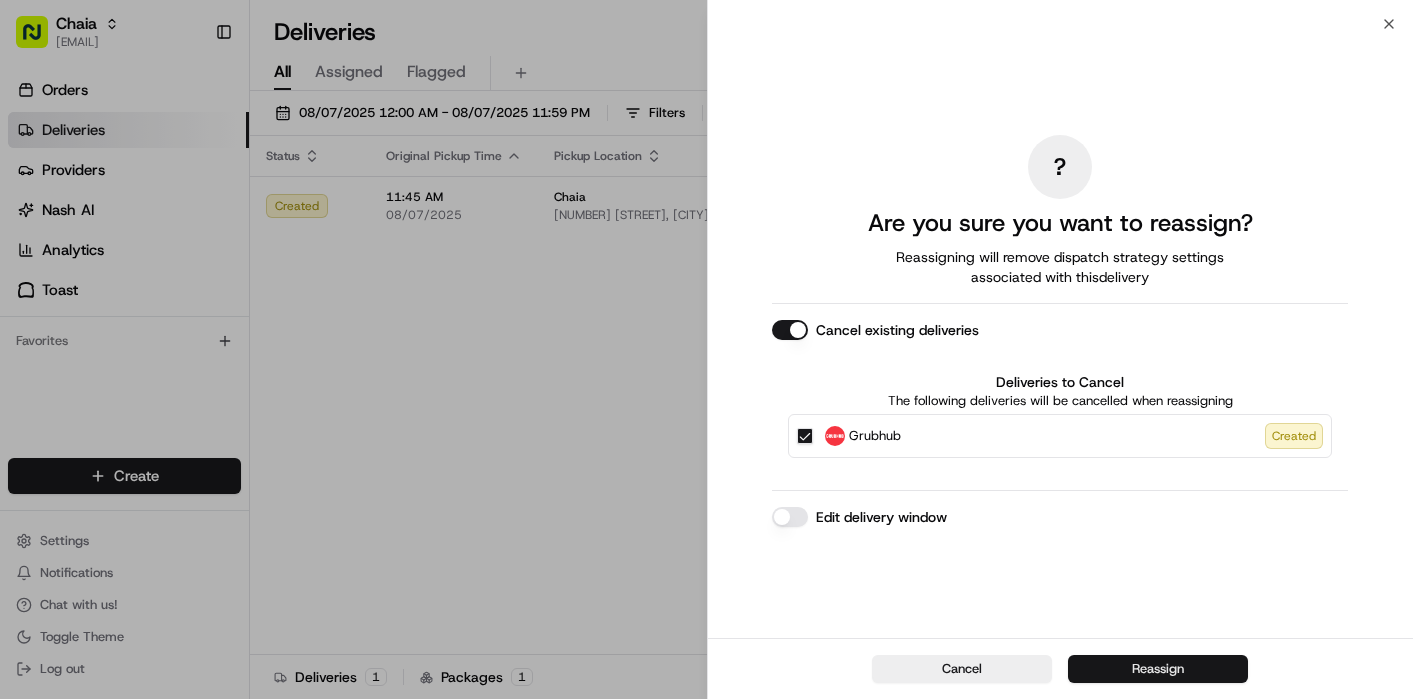 click on "Reassign" at bounding box center [1158, 669] 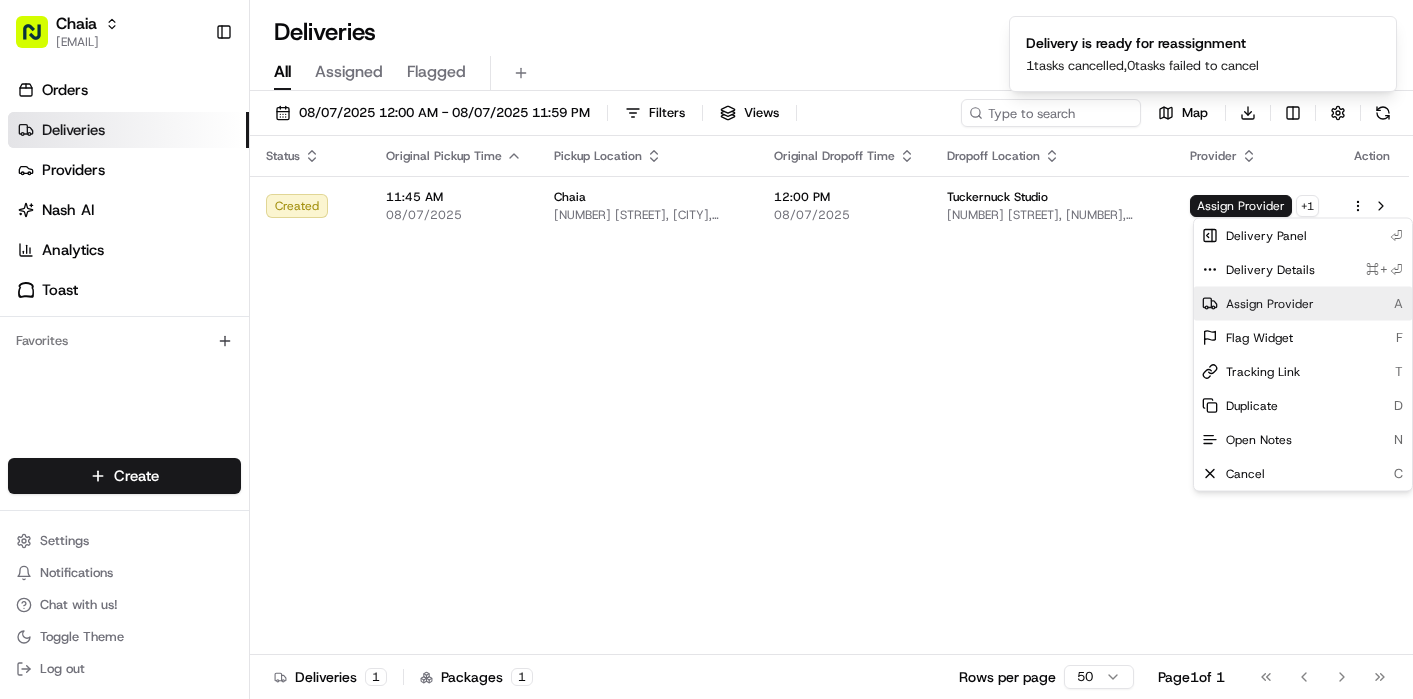 click on "Assign Provider" at bounding box center [1270, 304] 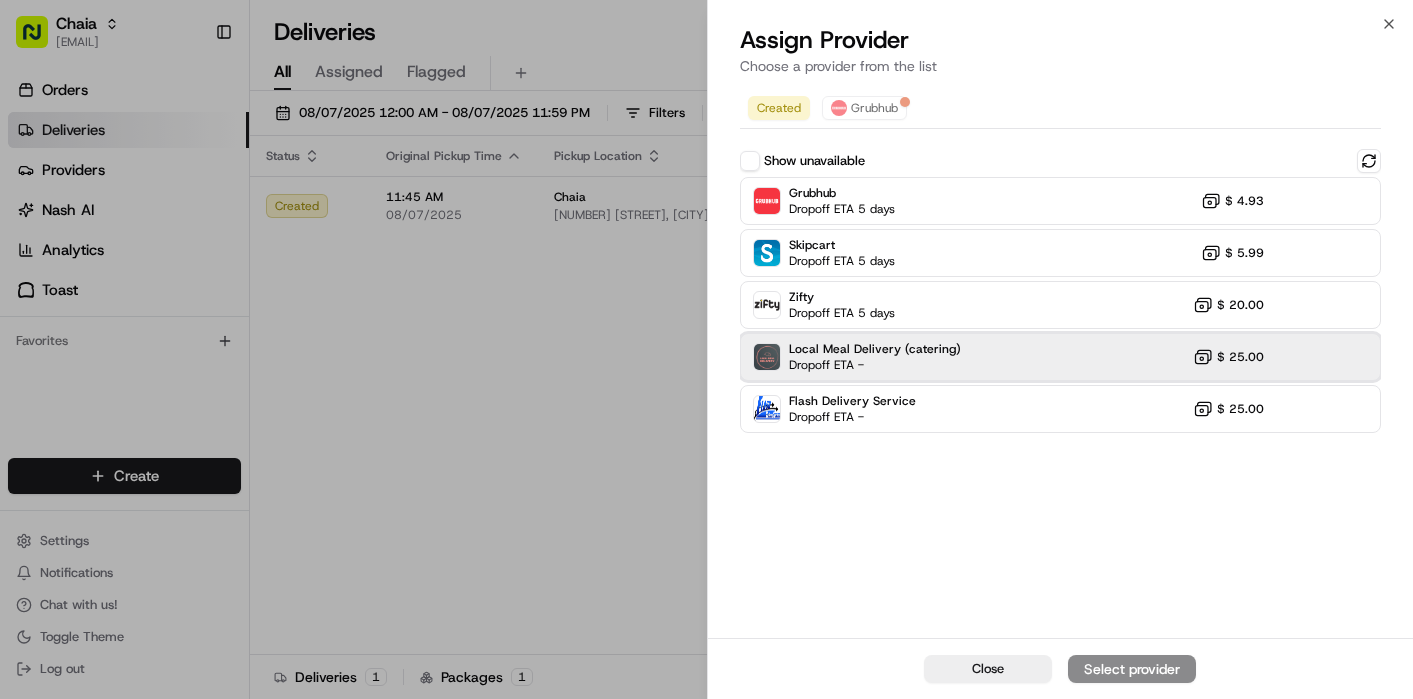 click on "Local Meal Delivery (catering) Dropoff ETA   -" at bounding box center (875, 357) 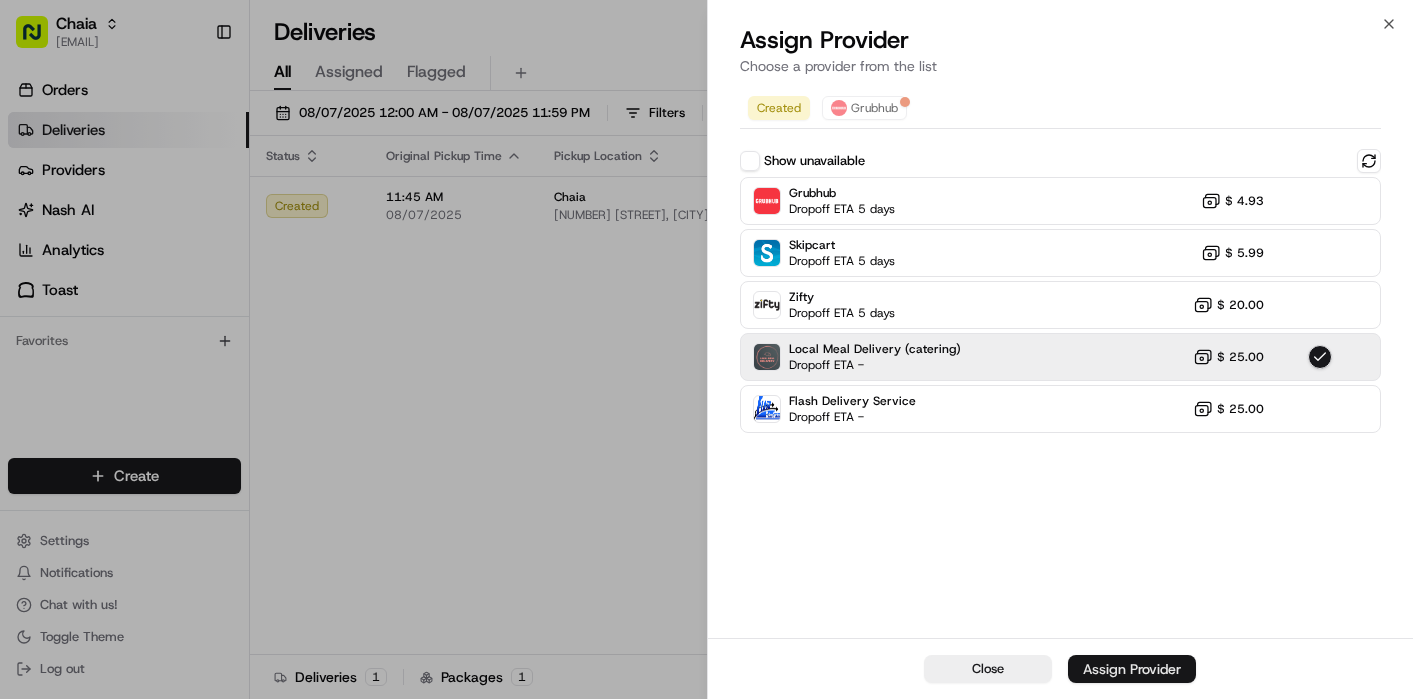 click on "Assign Provider" at bounding box center (1132, 669) 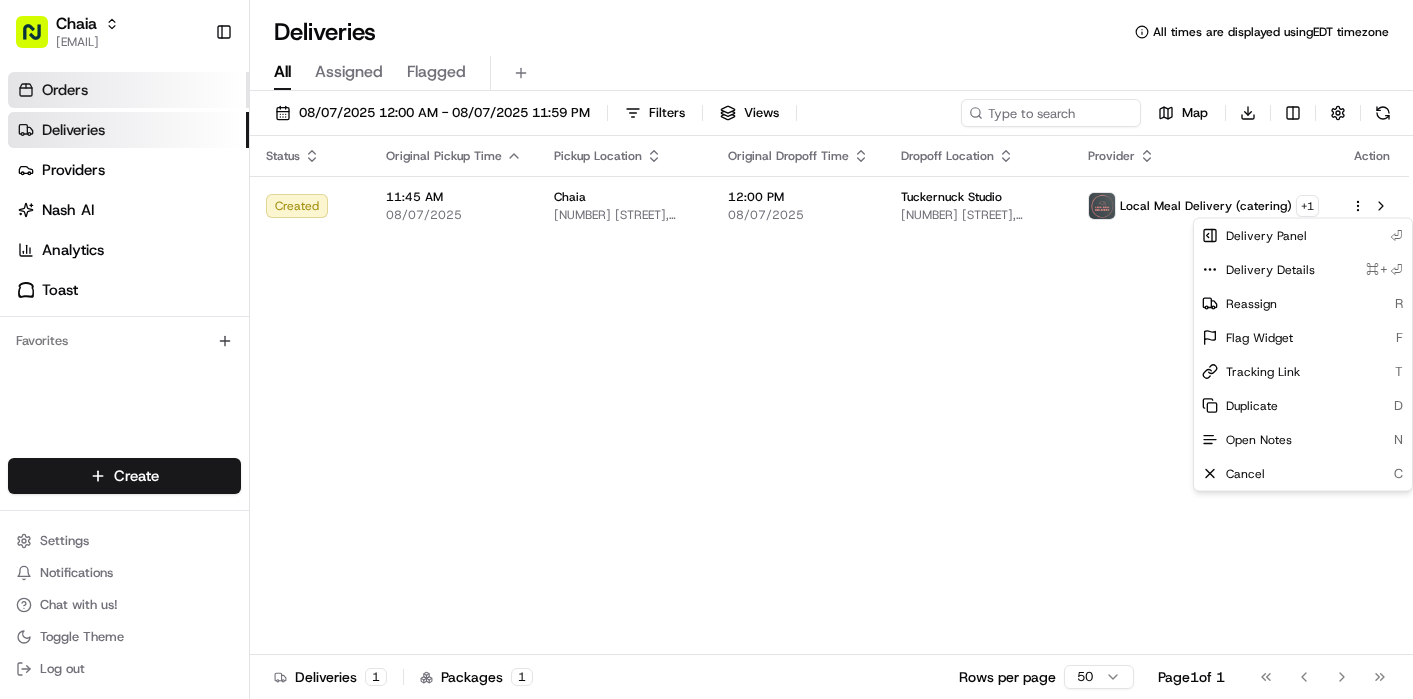 click on "Orders" at bounding box center [65, 90] 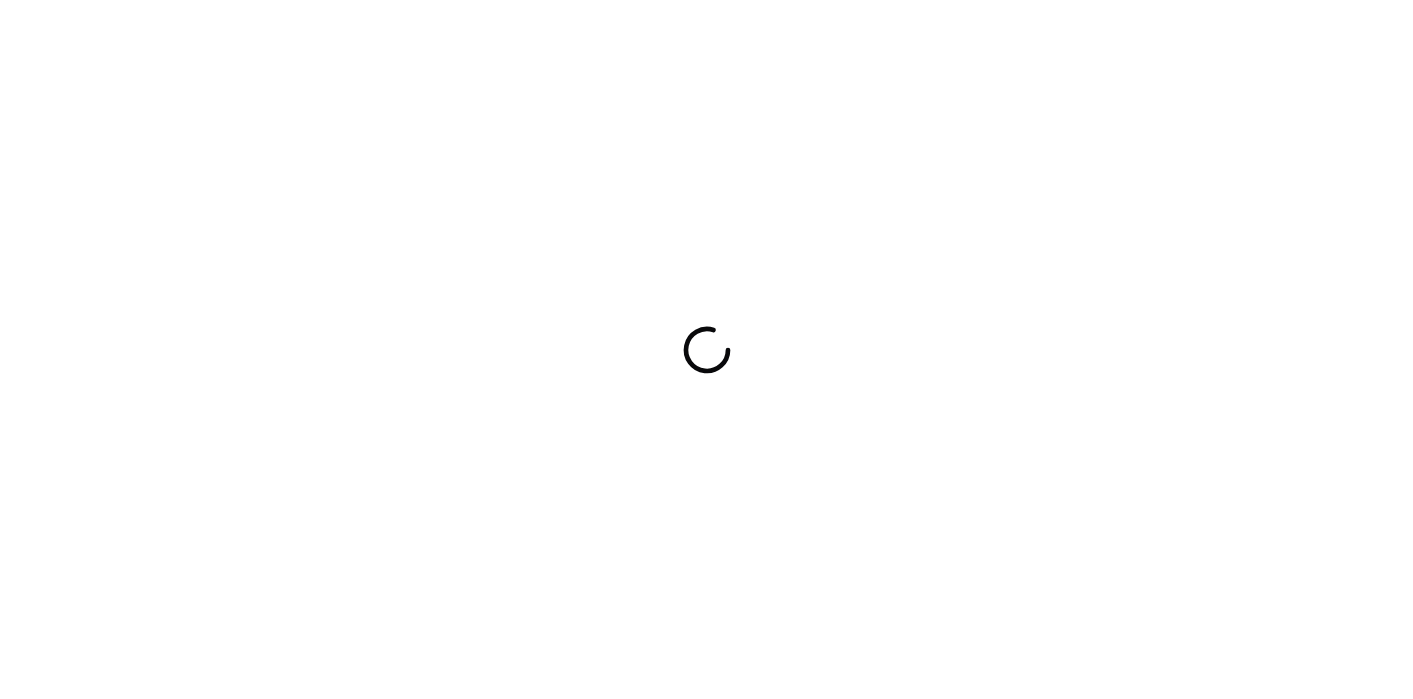 scroll, scrollTop: 0, scrollLeft: 0, axis: both 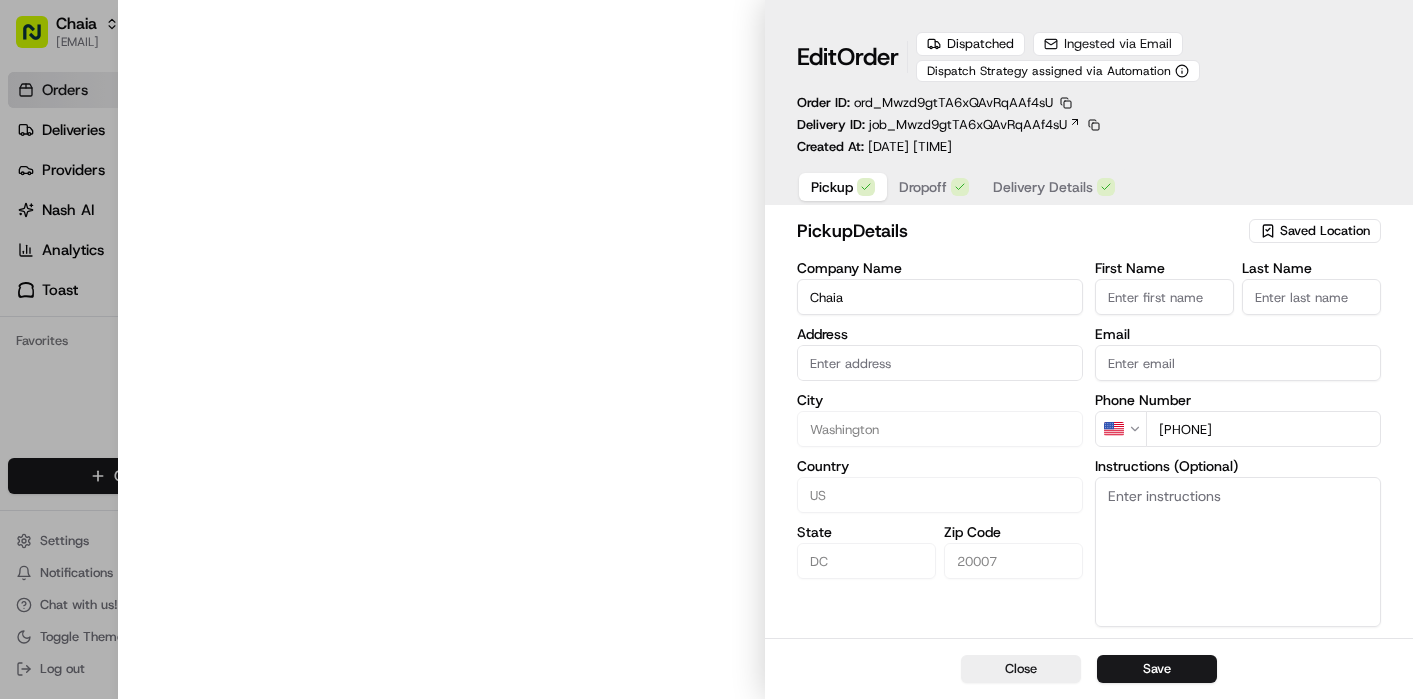 type on "[NUMBER] [STREET] [CITY], [STATE] [POSTAL_CODE], [COUNTRY]" 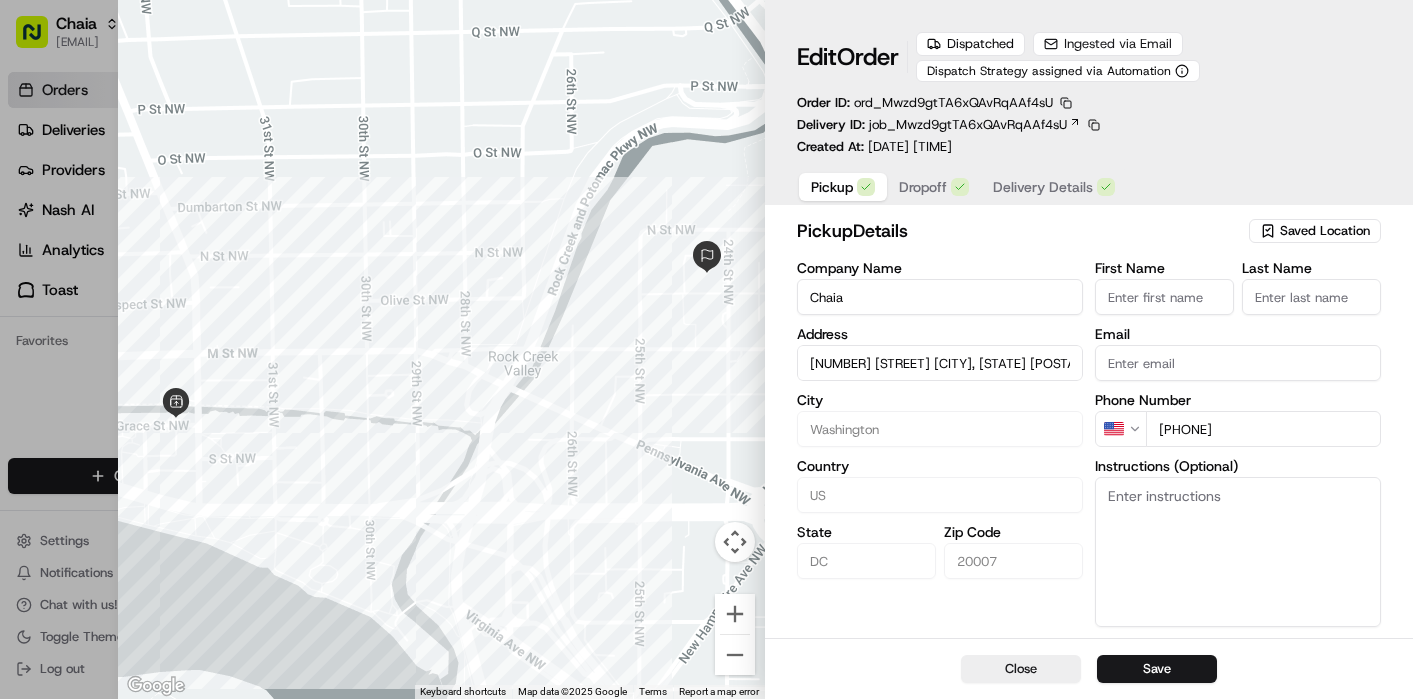 scroll, scrollTop: 0, scrollLeft: 0, axis: both 